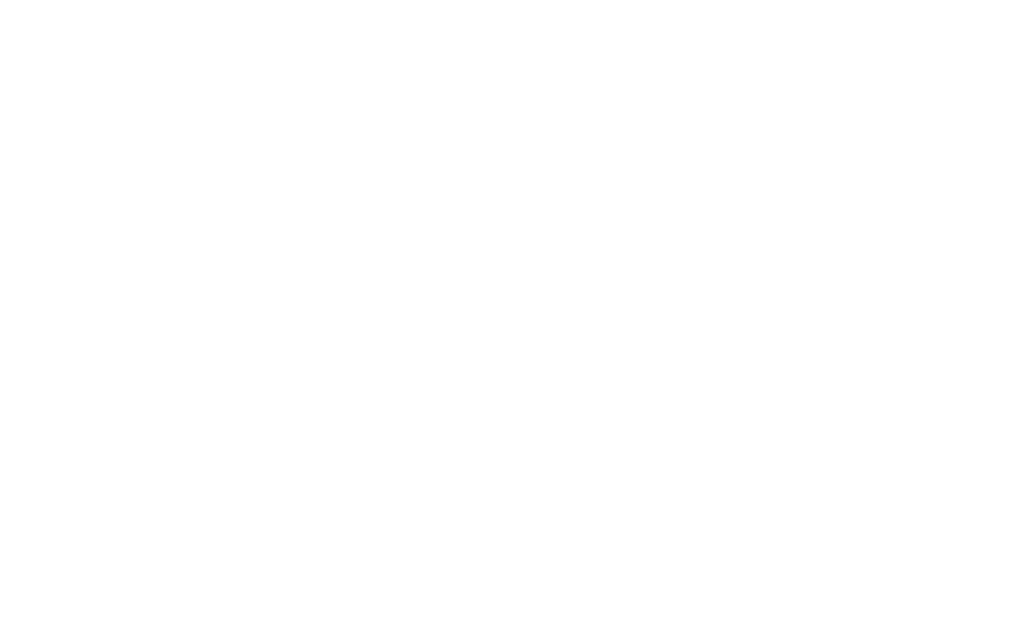 scroll, scrollTop: 0, scrollLeft: 0, axis: both 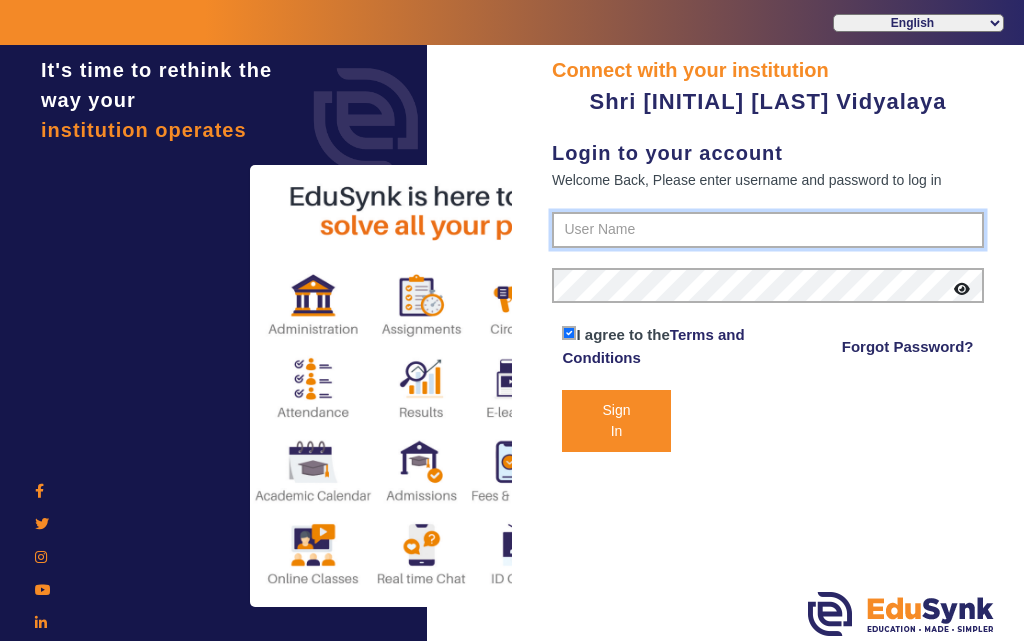 type on "[PHONE]" 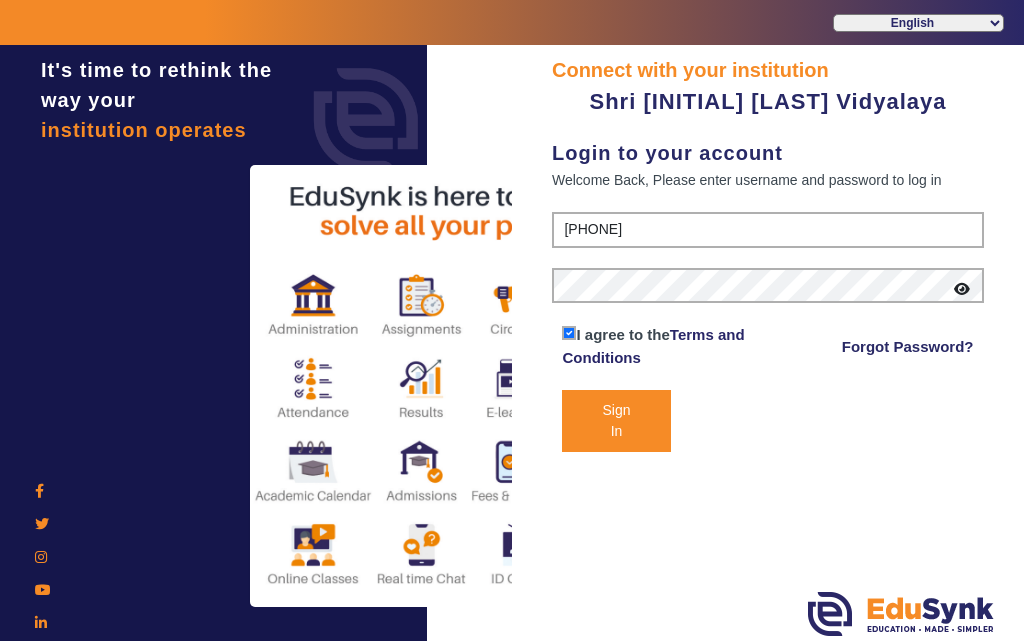 click on "Sign In" 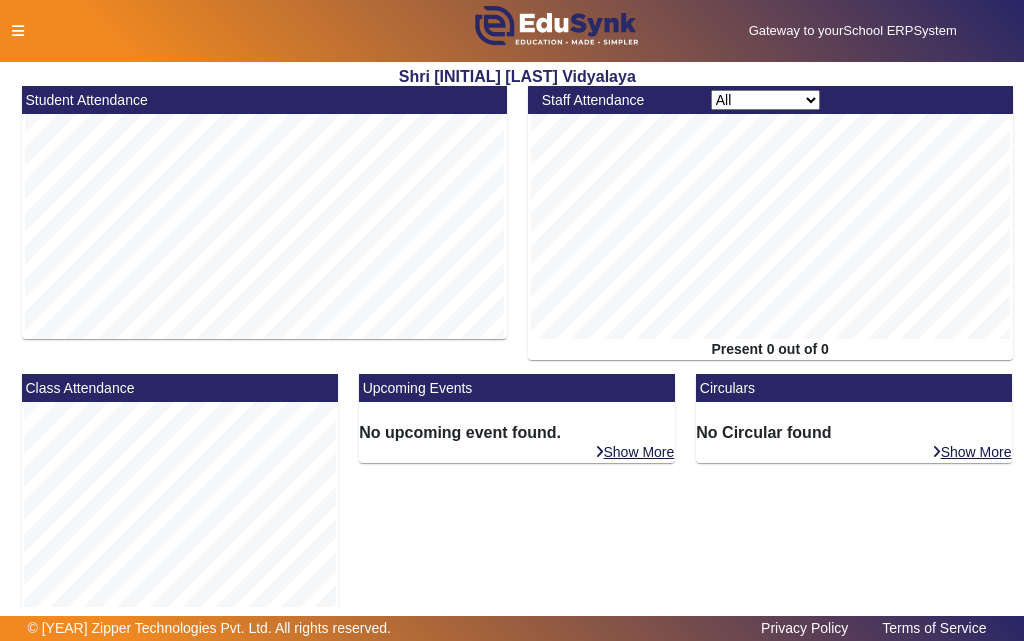 click 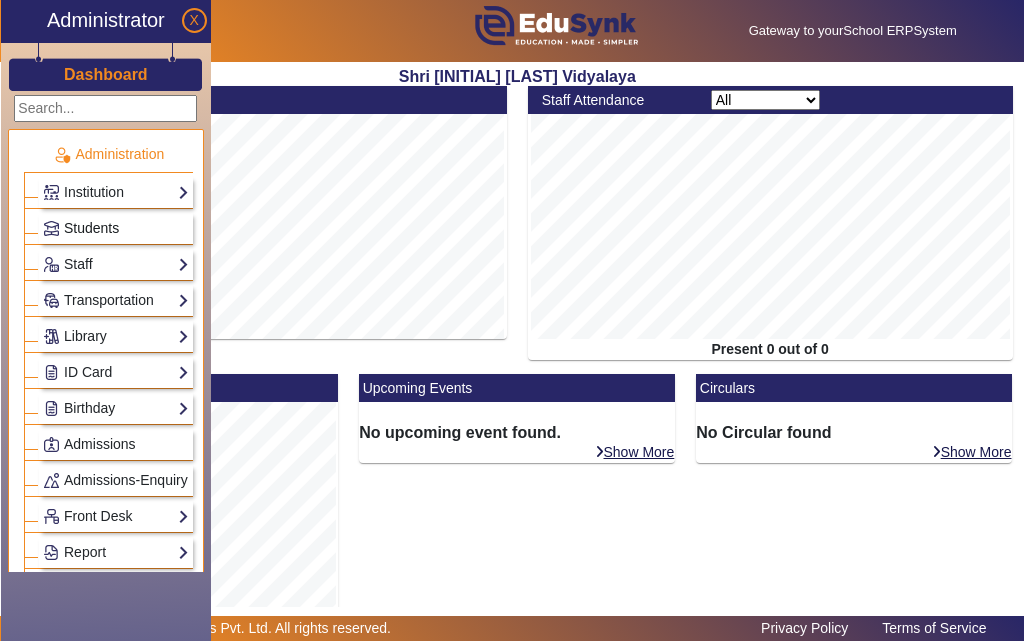 click on "Students" 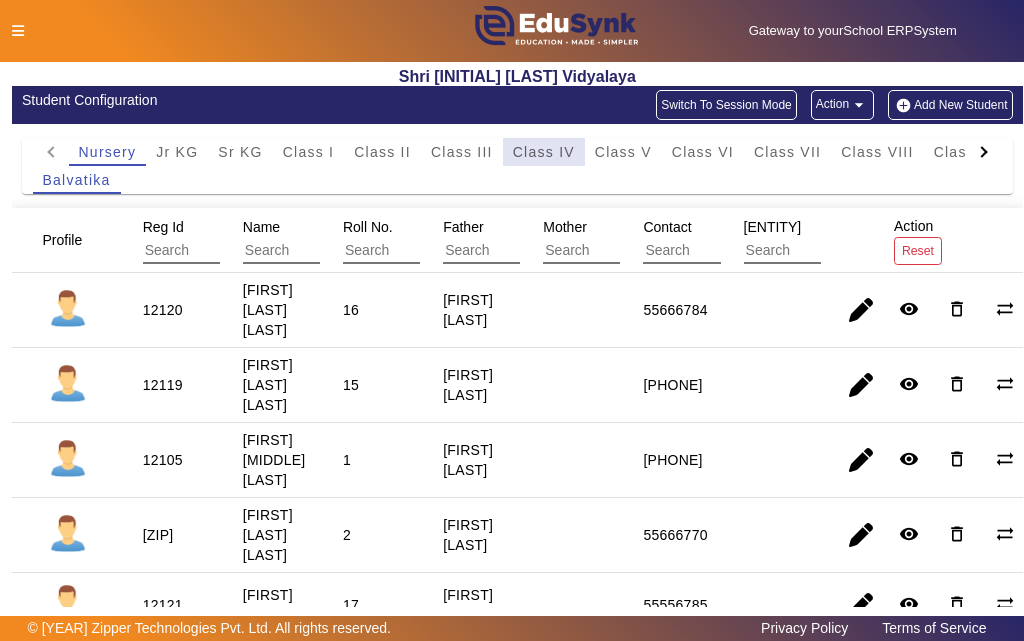 click on "Class IV" at bounding box center [544, 152] 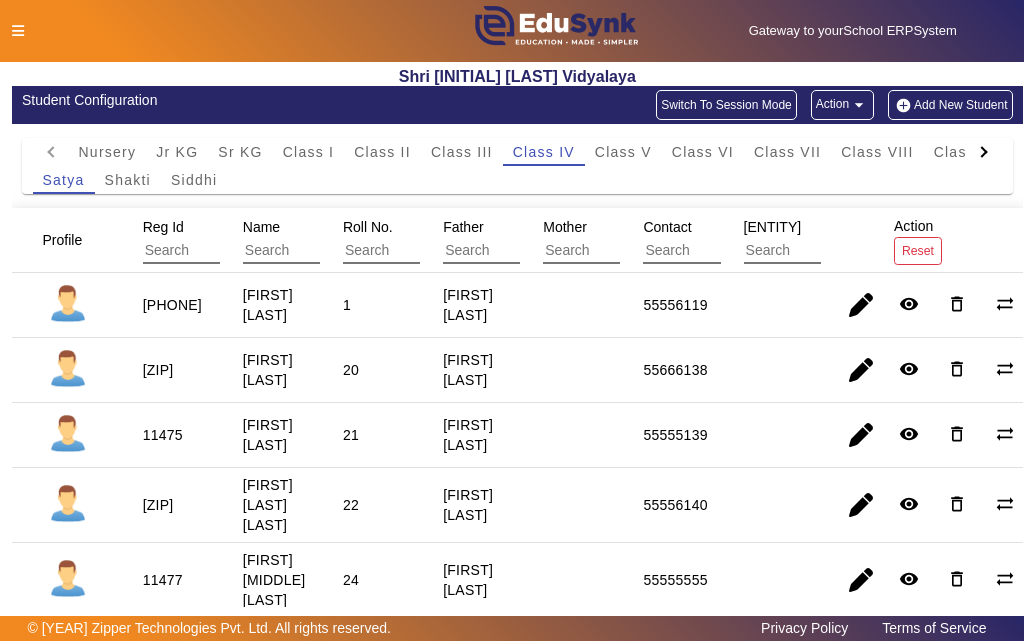 click on "[PHONE]" at bounding box center (158, 370) 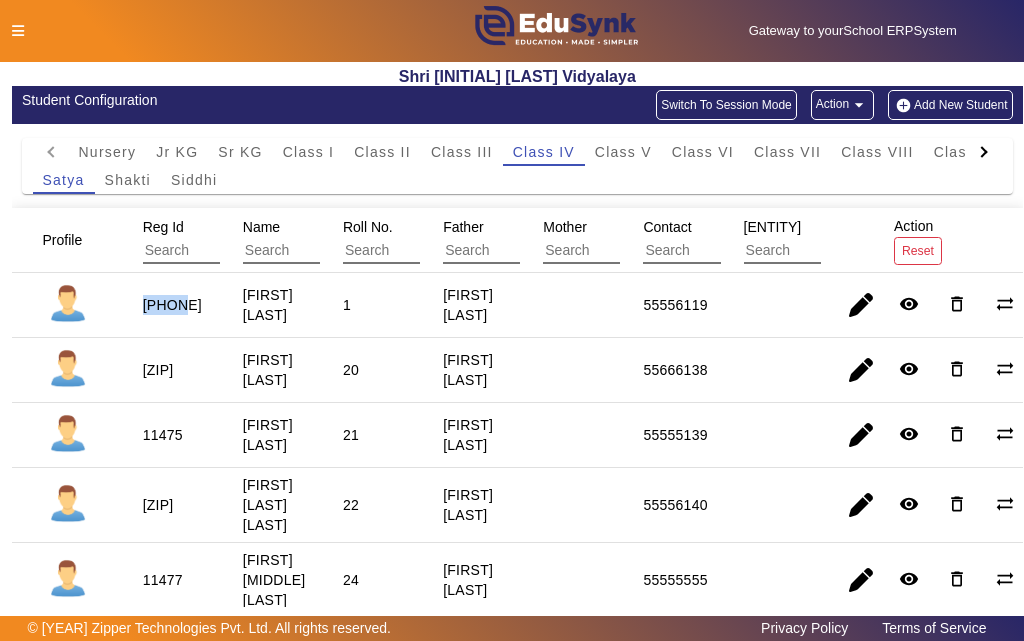 click on "[PHONE]" at bounding box center (158, 370) 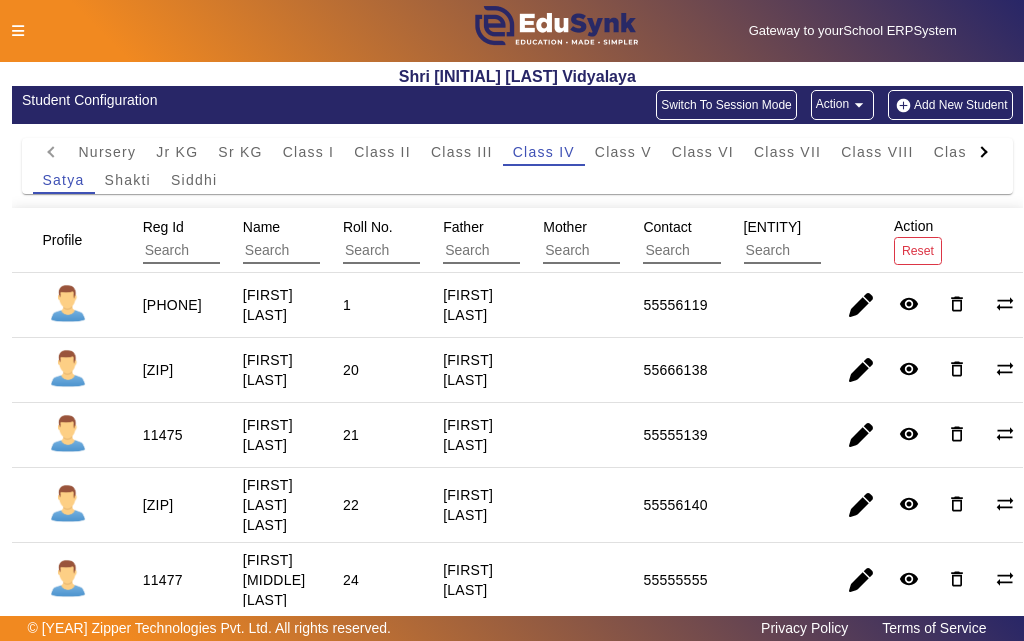 click 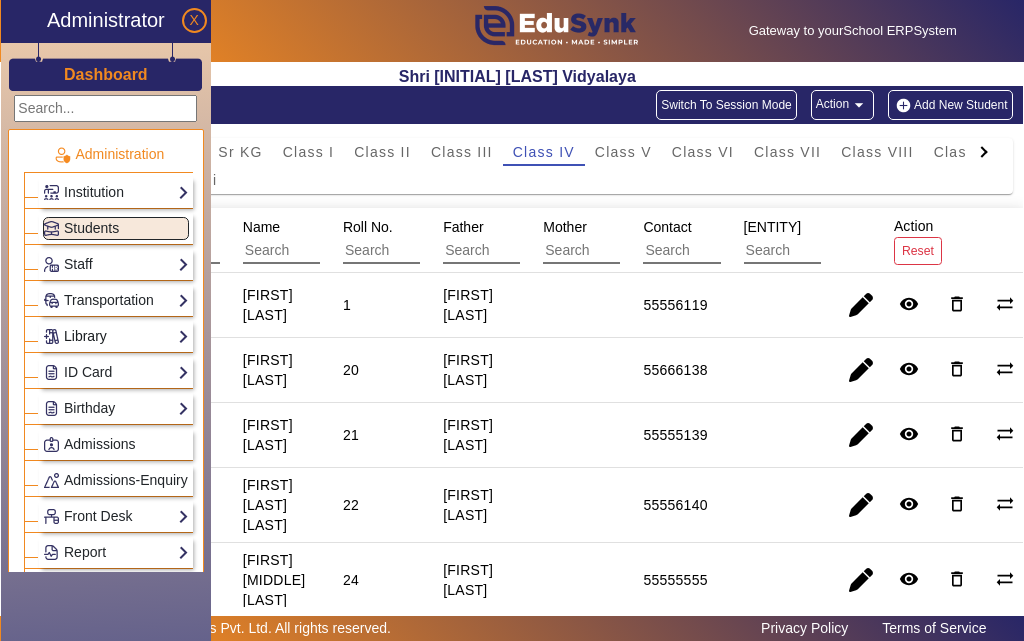click on "Library" 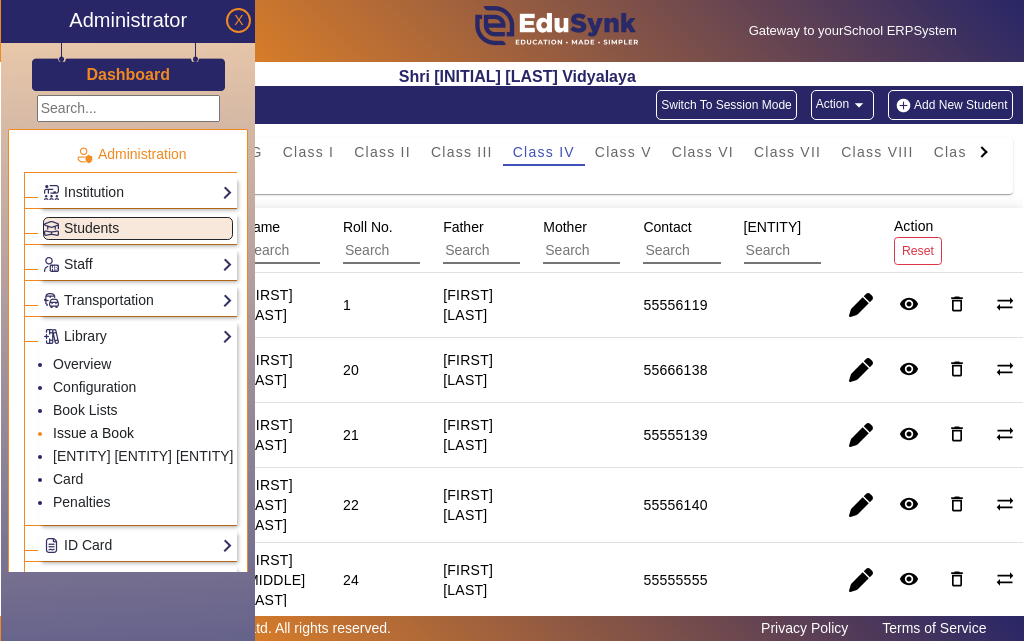 click on "Issue a Book" 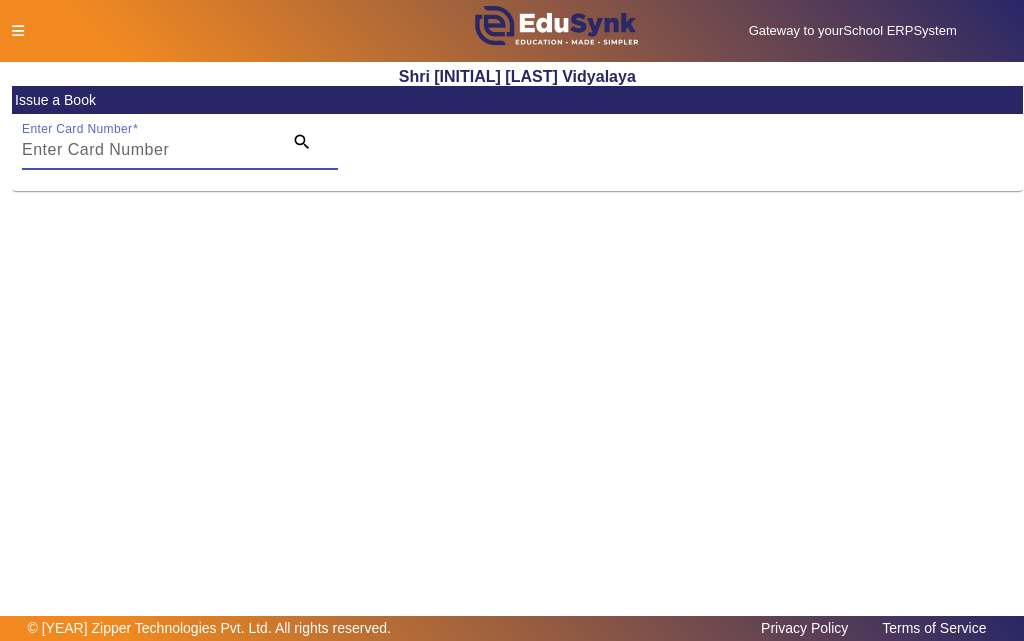 paste on "[PHONE]" 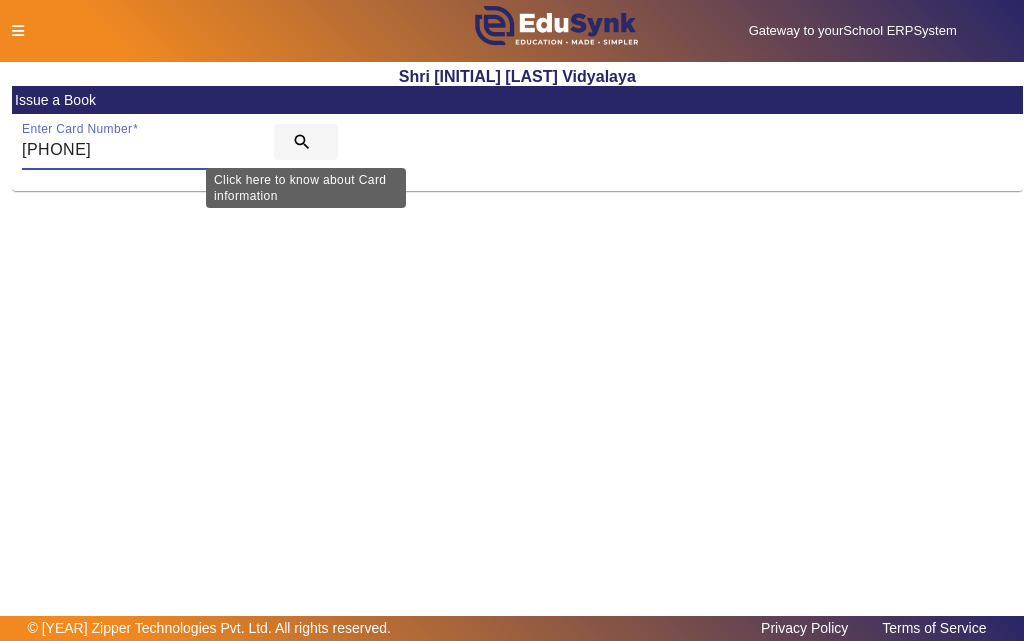 type on "[PHONE]" 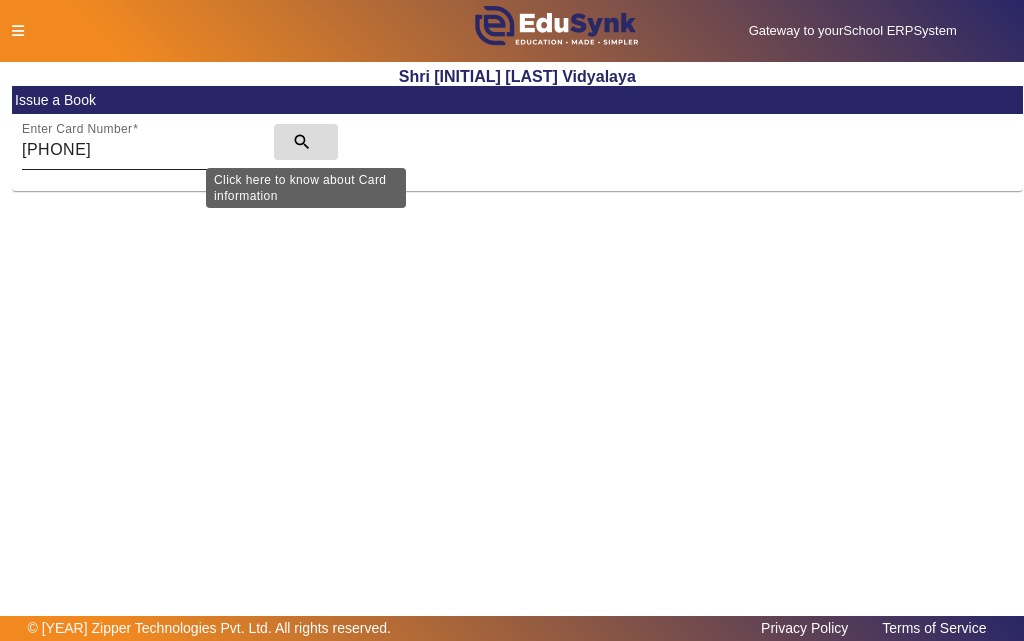 click on "search" 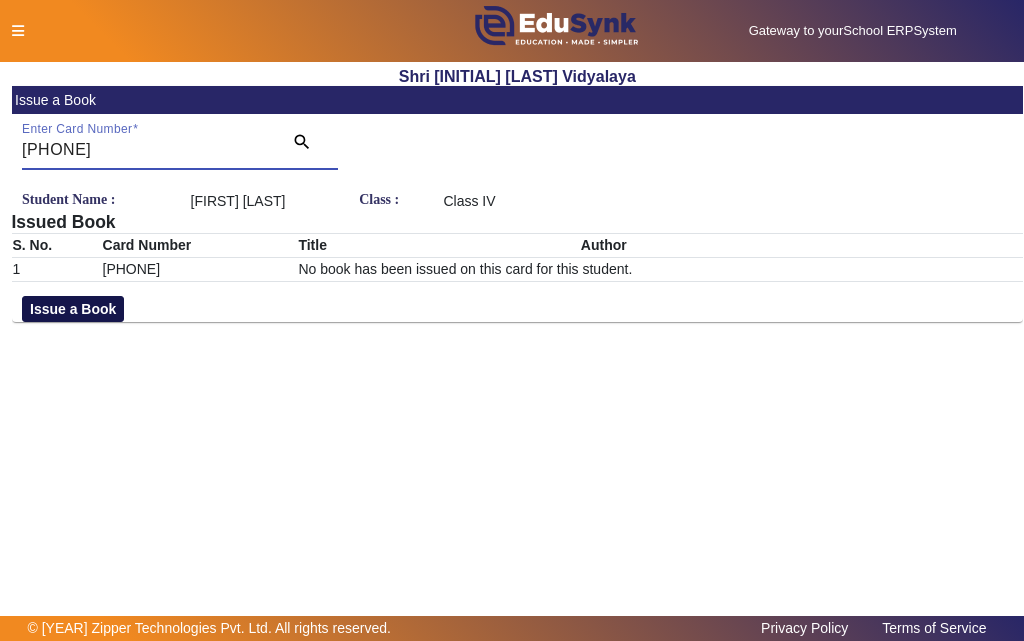 click on "Issue a Book" 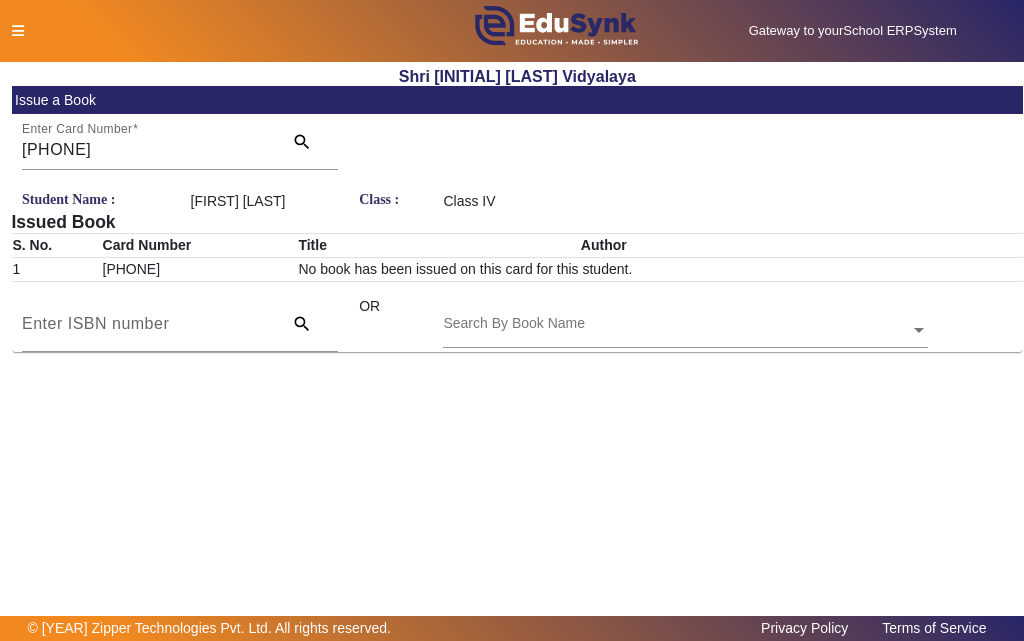 click 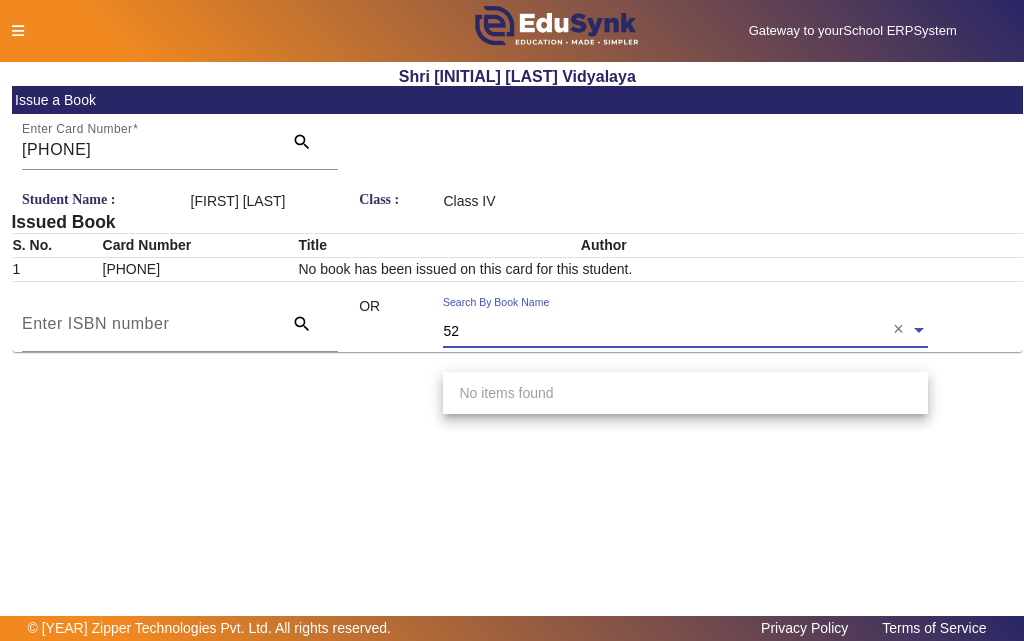 type on "5" 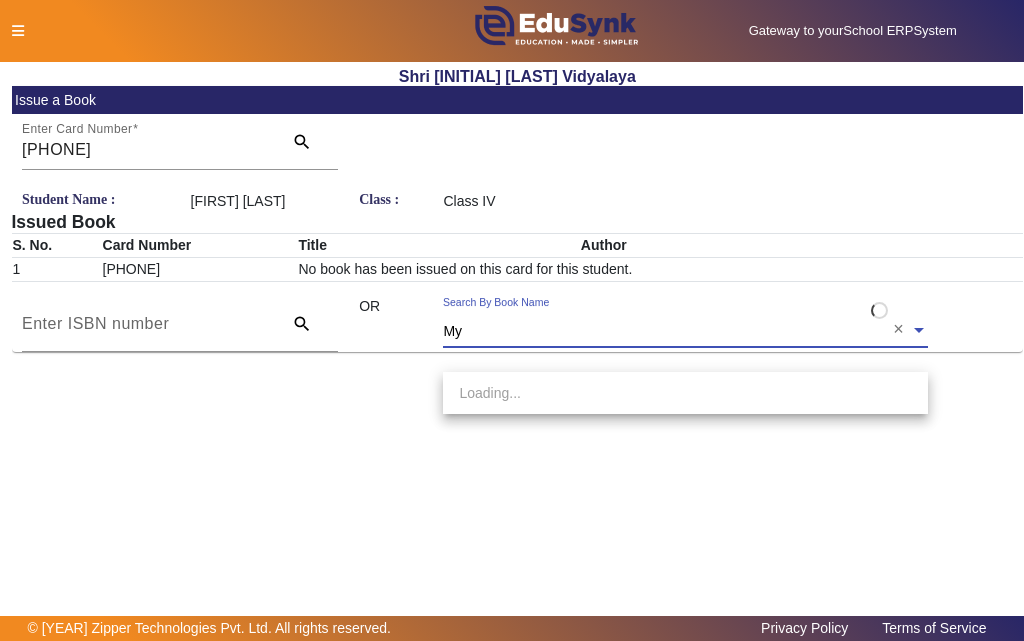 type on "My b" 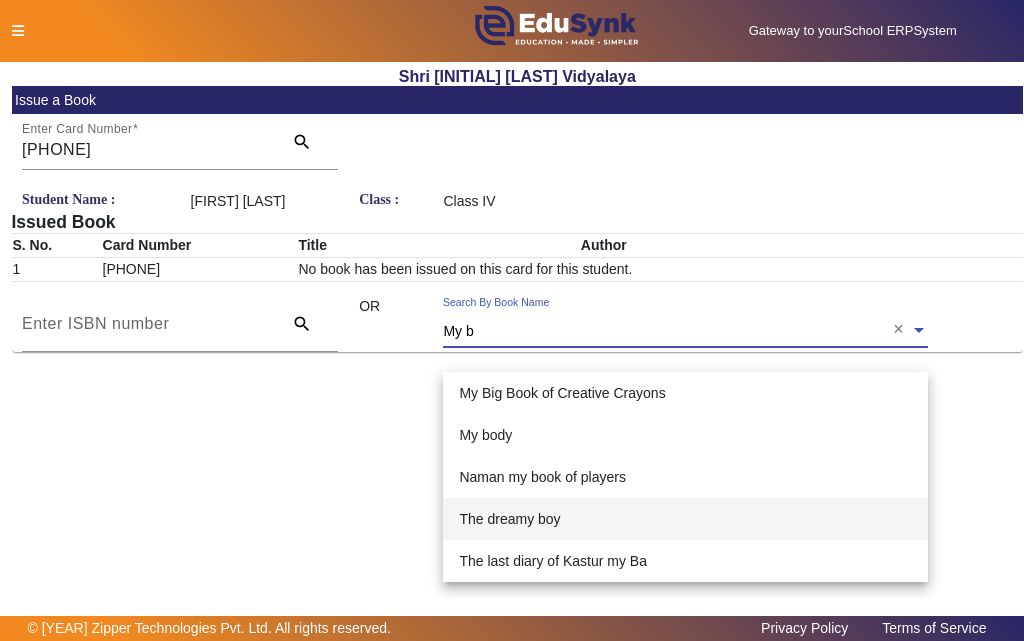 click on "The dreamy boy" at bounding box center (509, 519) 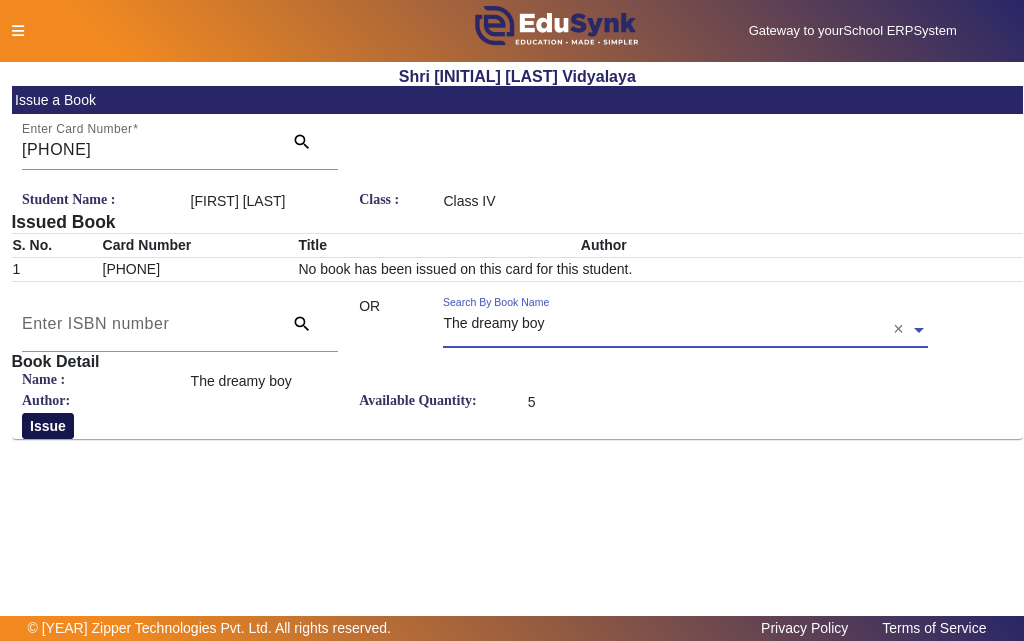click on "Issue" 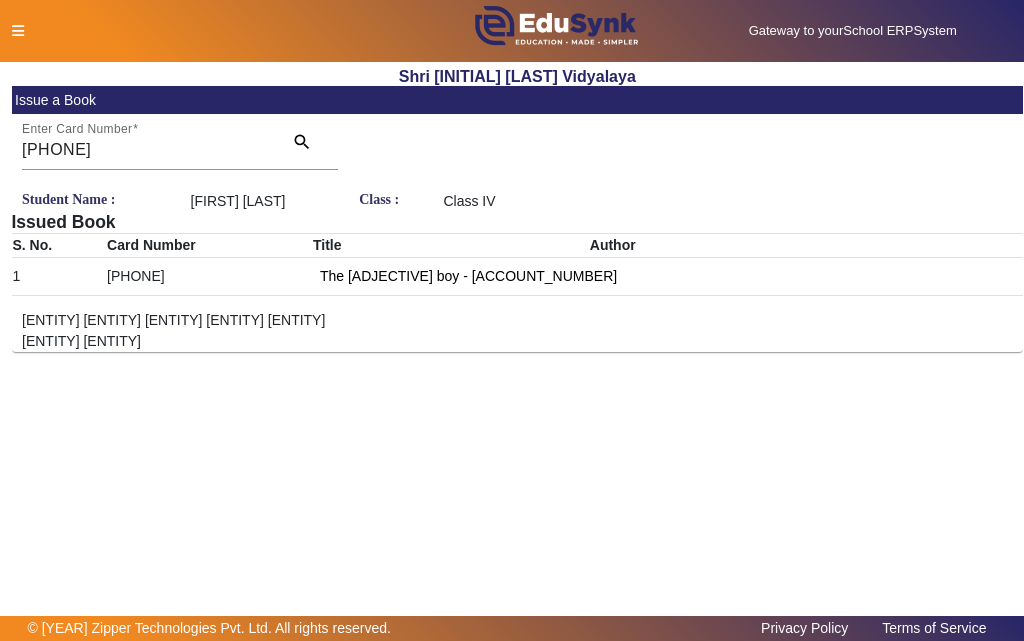 click 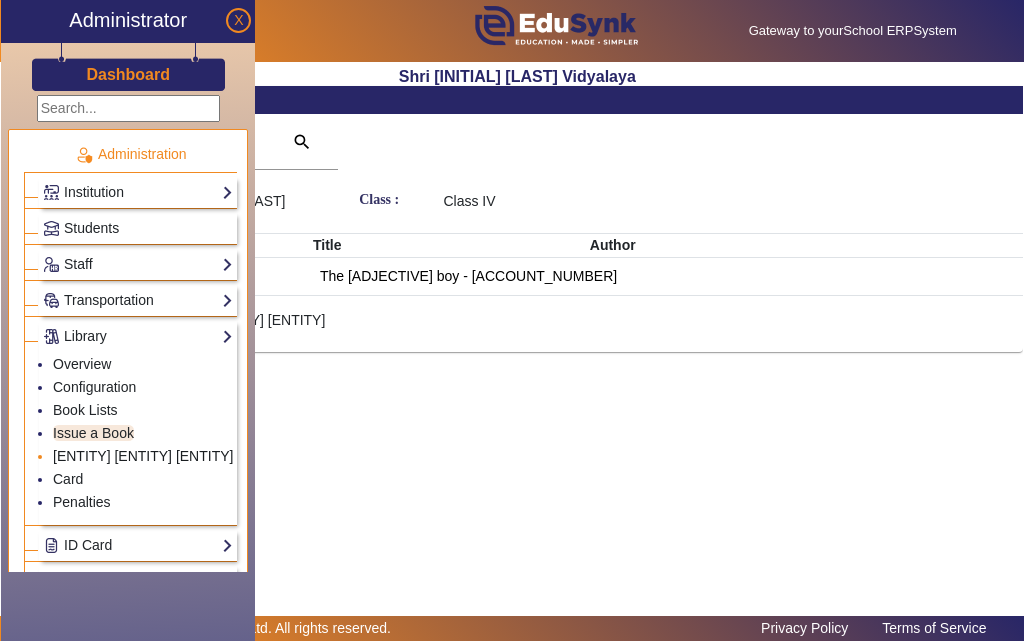 click on "[ENTITY] [ENTITY] [ENTITY]" 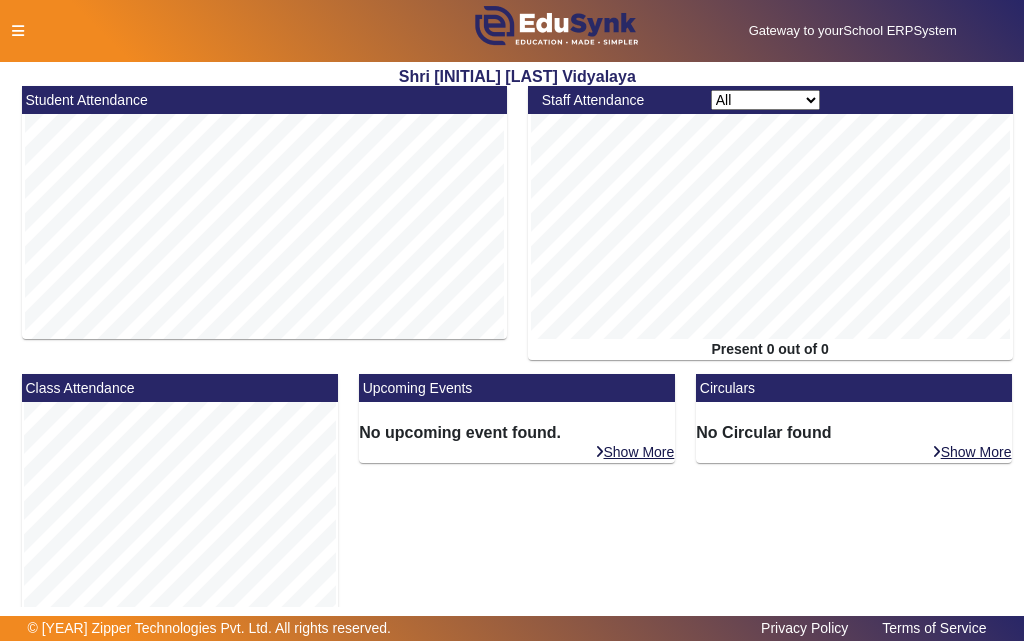 click 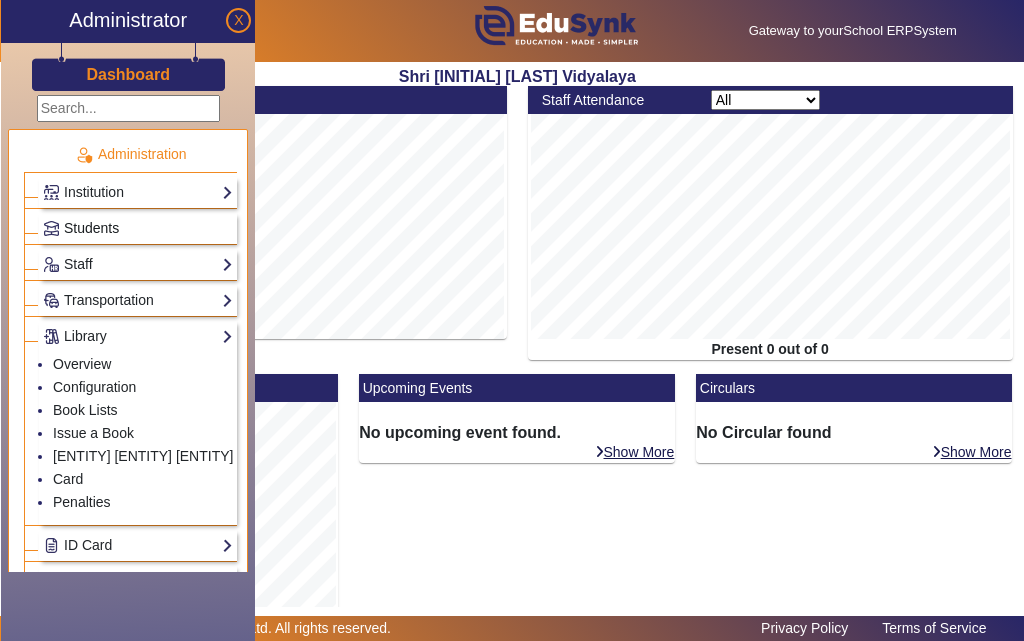 click on "Students" 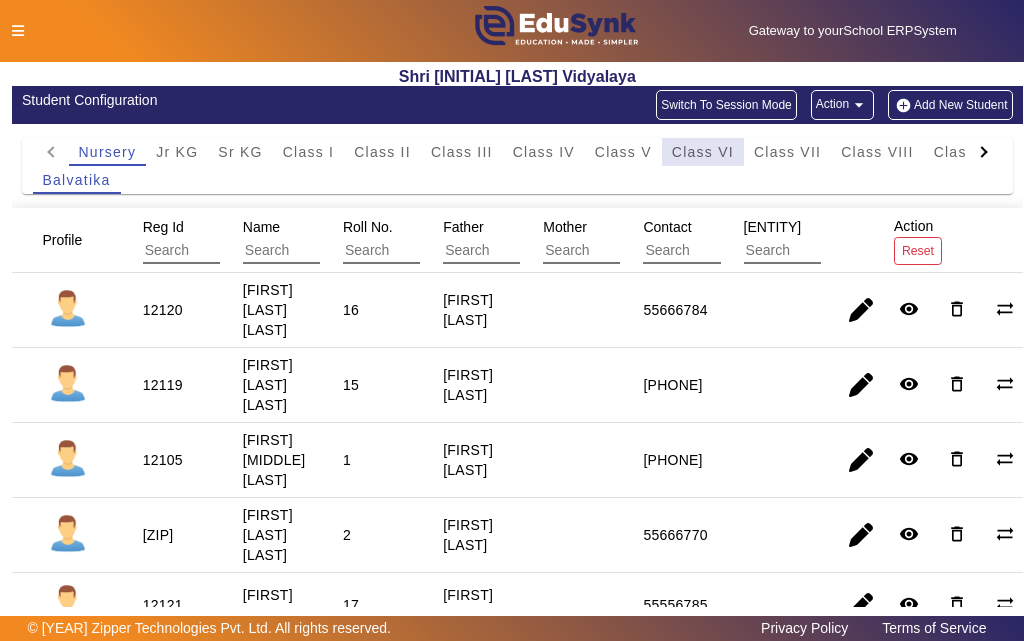 click on "Class VI" at bounding box center (703, 152) 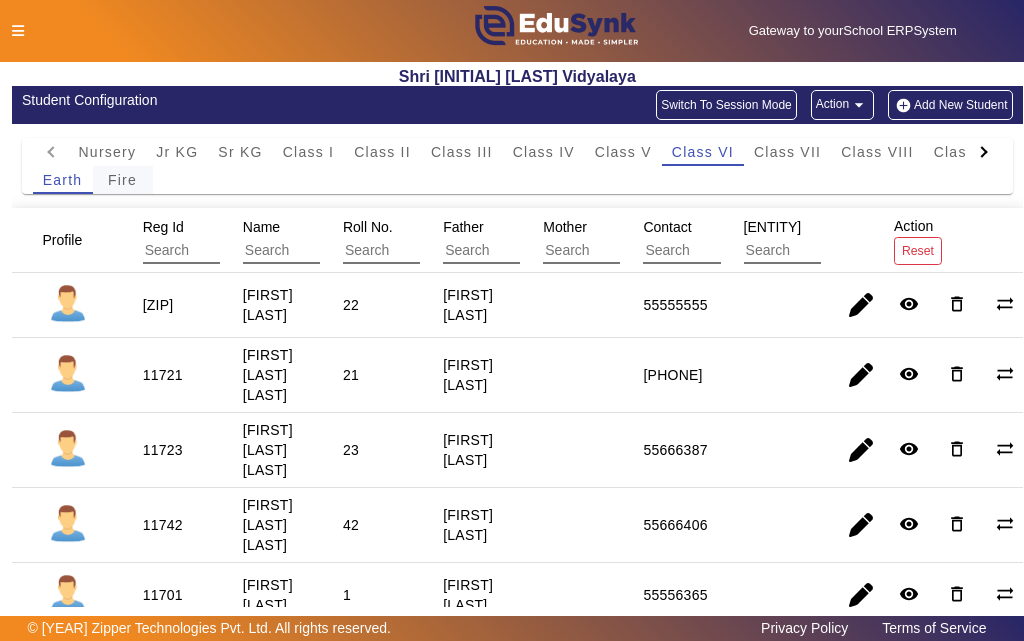 click on "Fire" at bounding box center [122, 180] 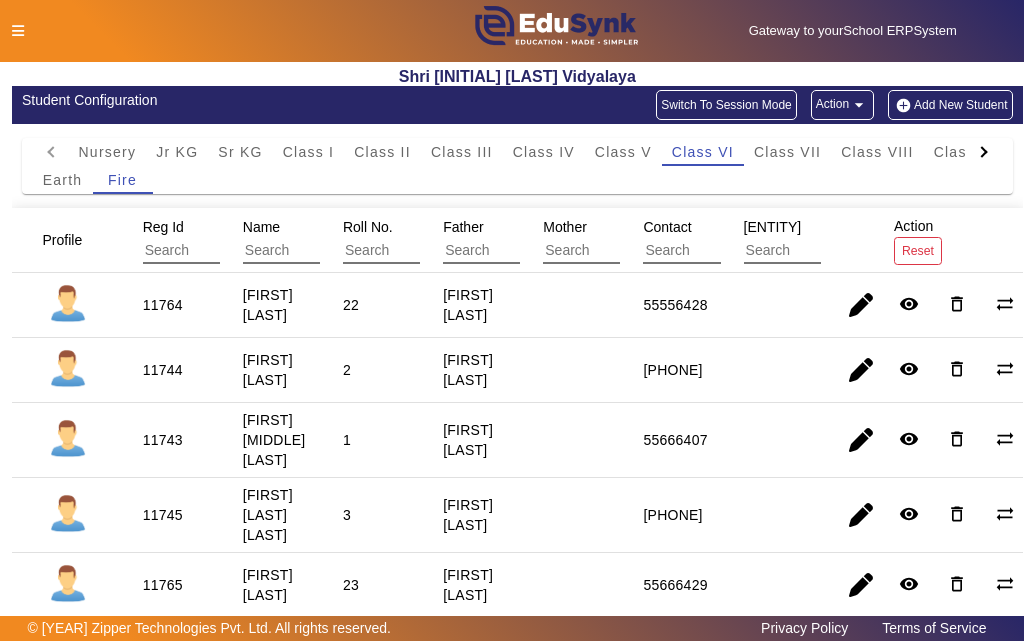 click on "11744" at bounding box center [163, 440] 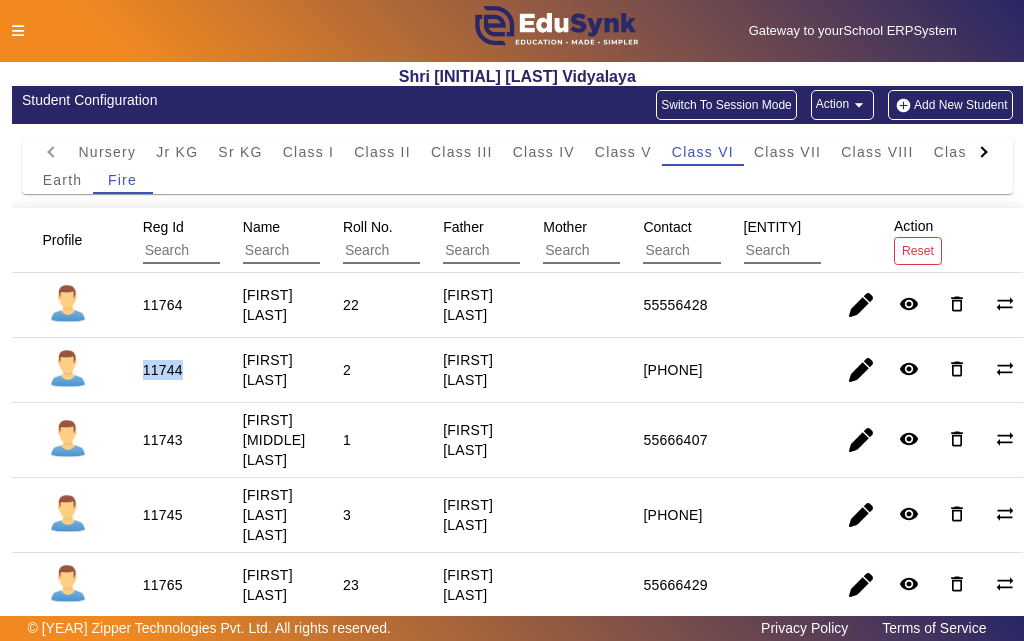click on "11744" at bounding box center (163, 440) 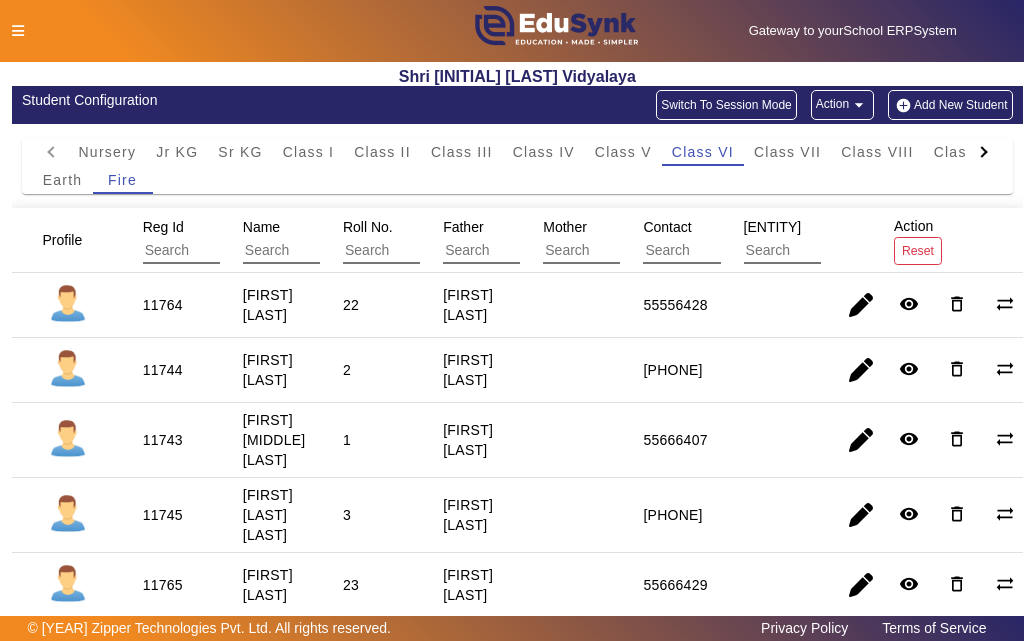 click 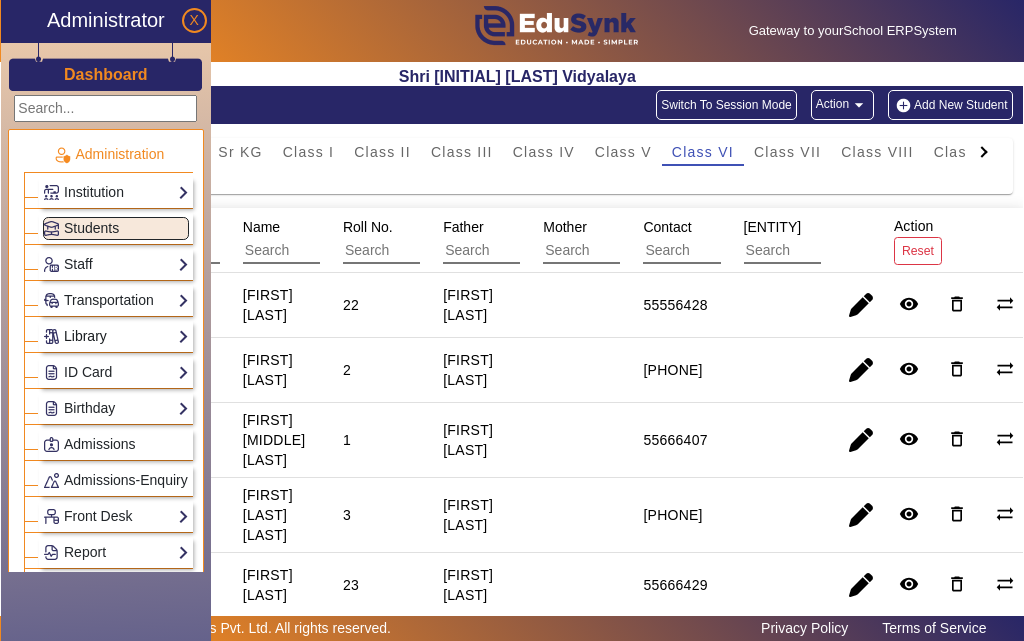 click on "Library" 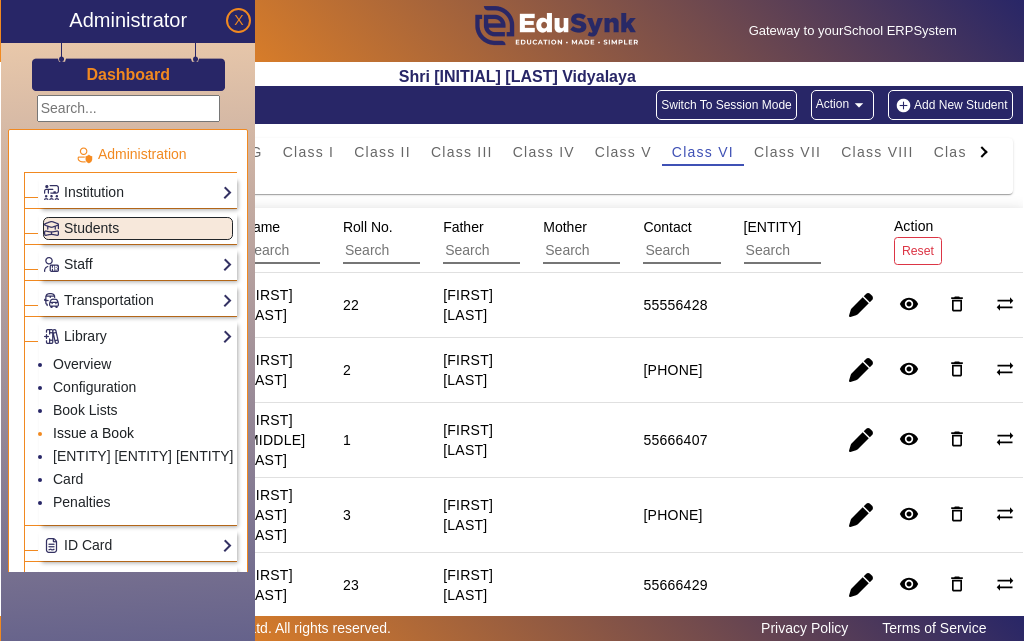 click on "Issue a Book" 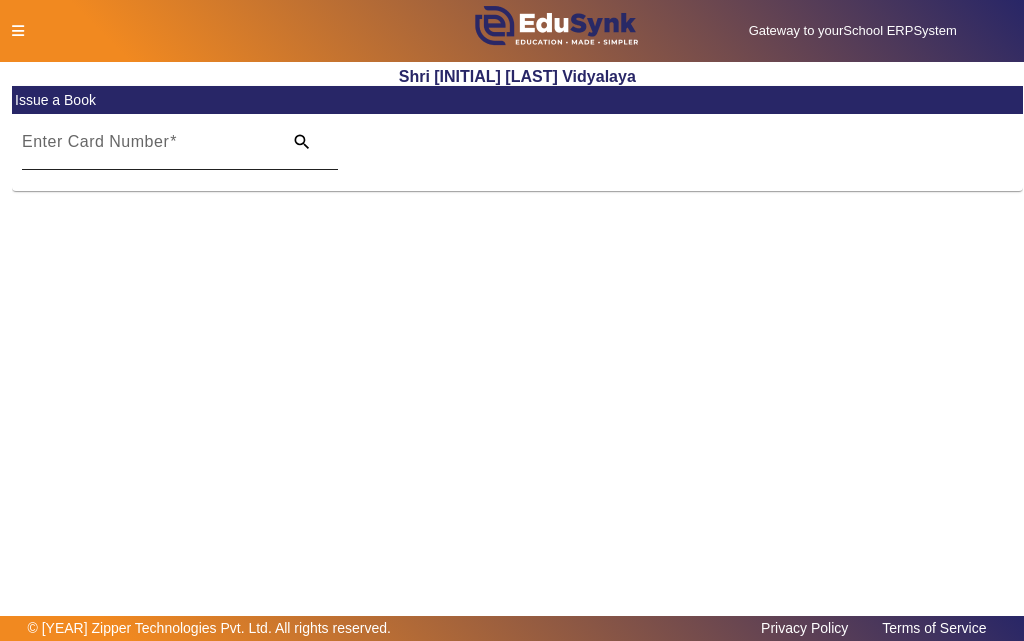 click on "Enter Card Number" 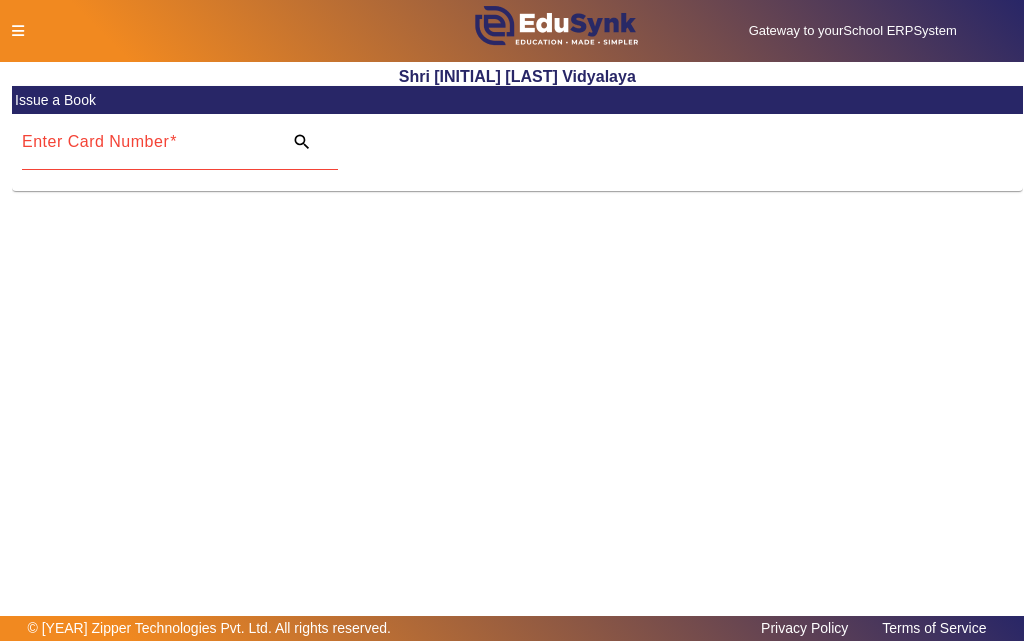 drag, startPoint x: 225, startPoint y: 136, endPoint x: 122, endPoint y: 255, distance: 157.38487 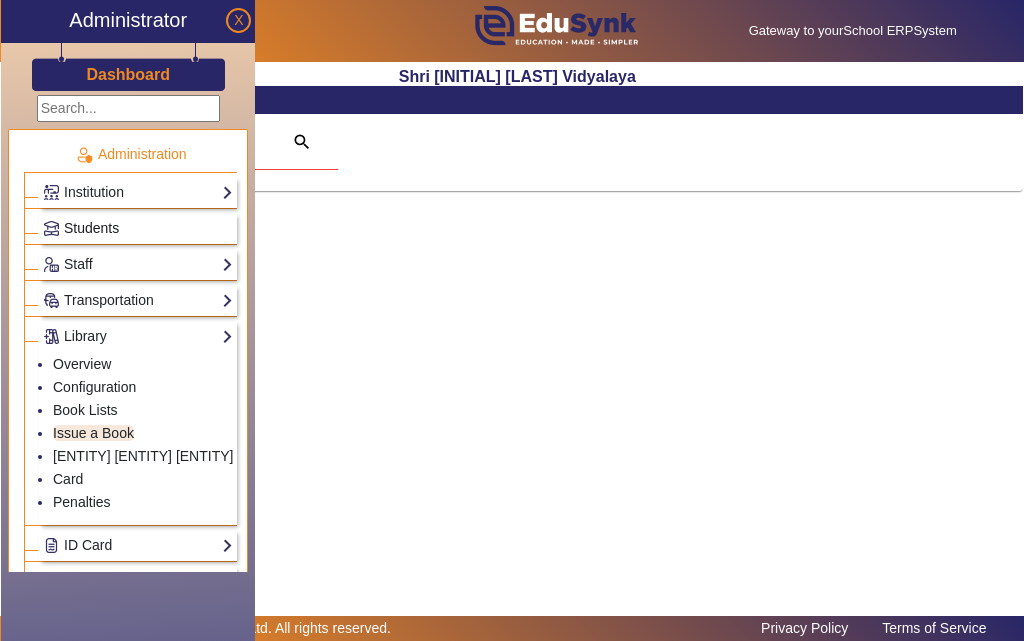 click on "Students" 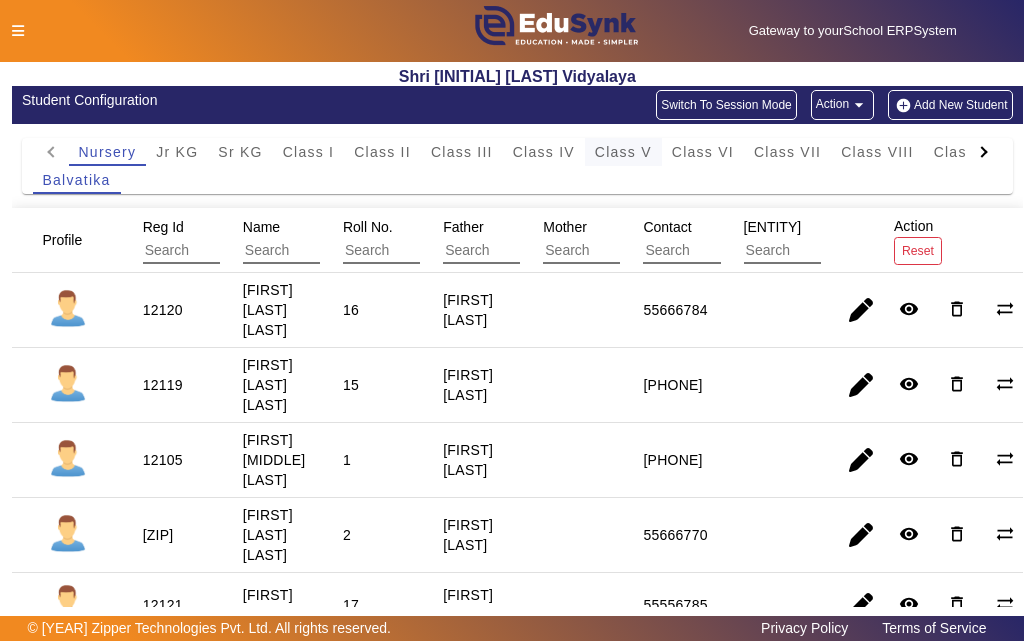 click on "Class V" at bounding box center (623, 152) 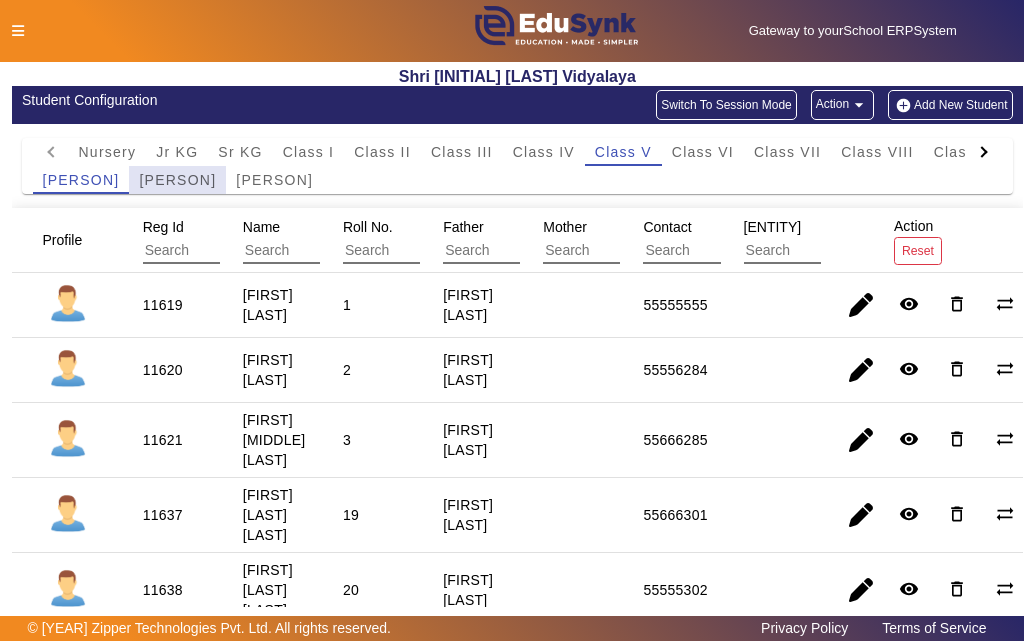 click on "[PERSON]" at bounding box center [177, 180] 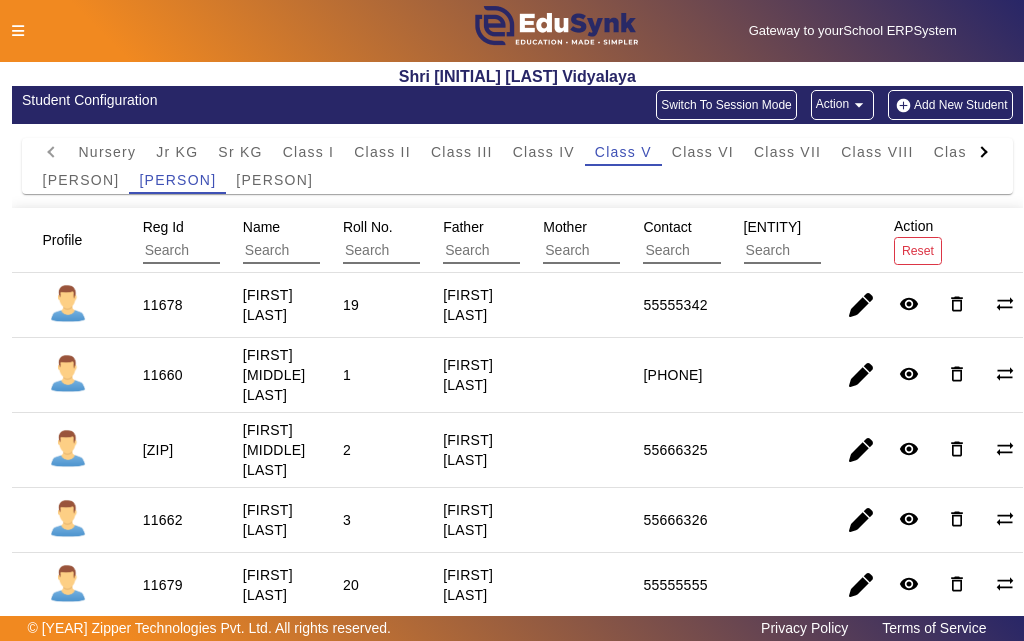drag, startPoint x: 160, startPoint y: 382, endPoint x: 135, endPoint y: 401, distance: 31.400637 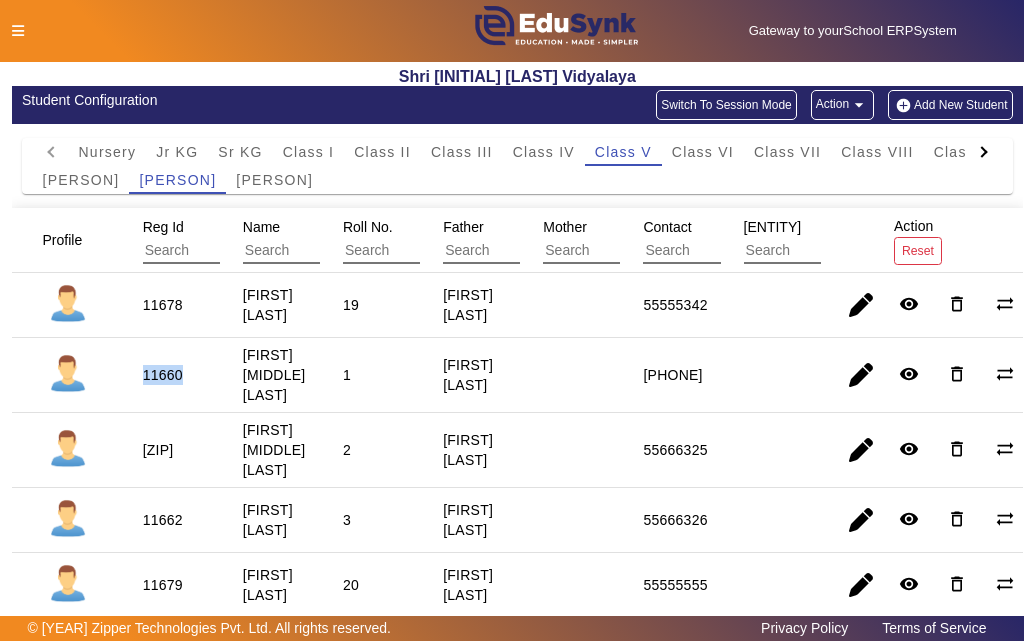 click on "11660" at bounding box center (158, 450) 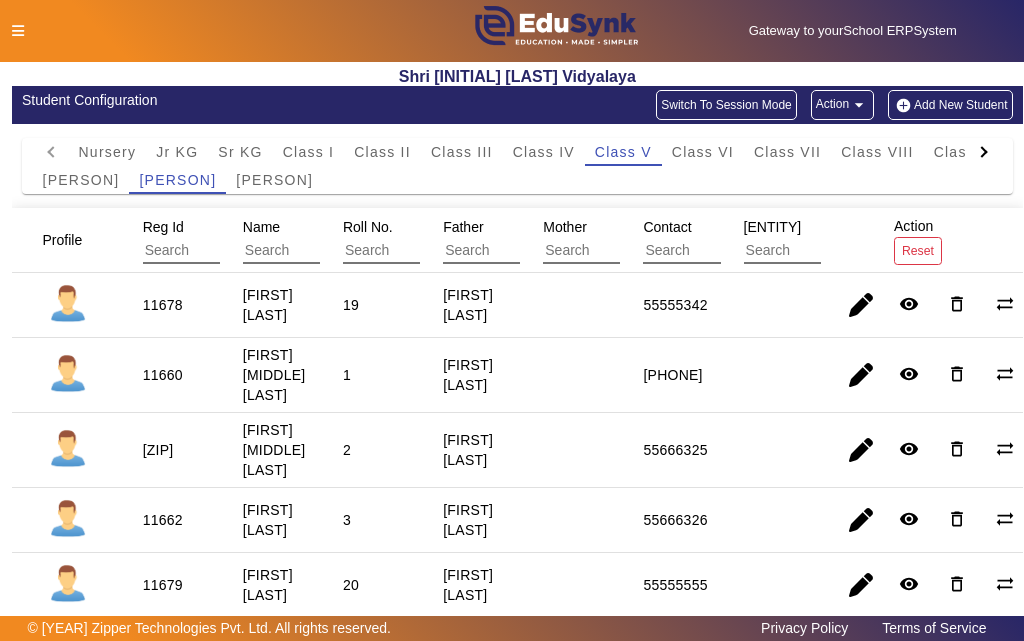 click 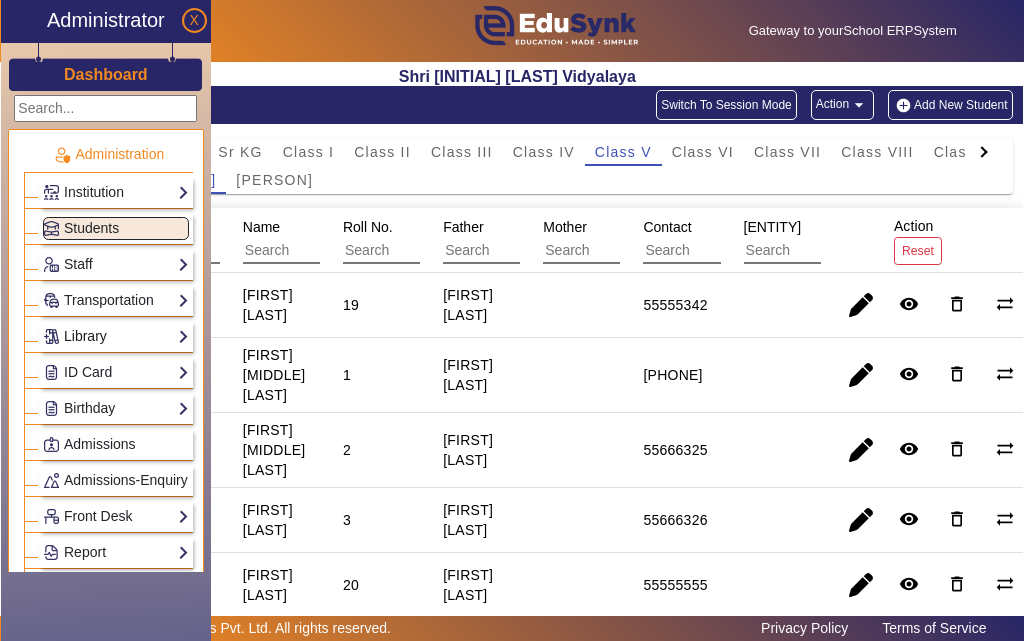 click on "Library" 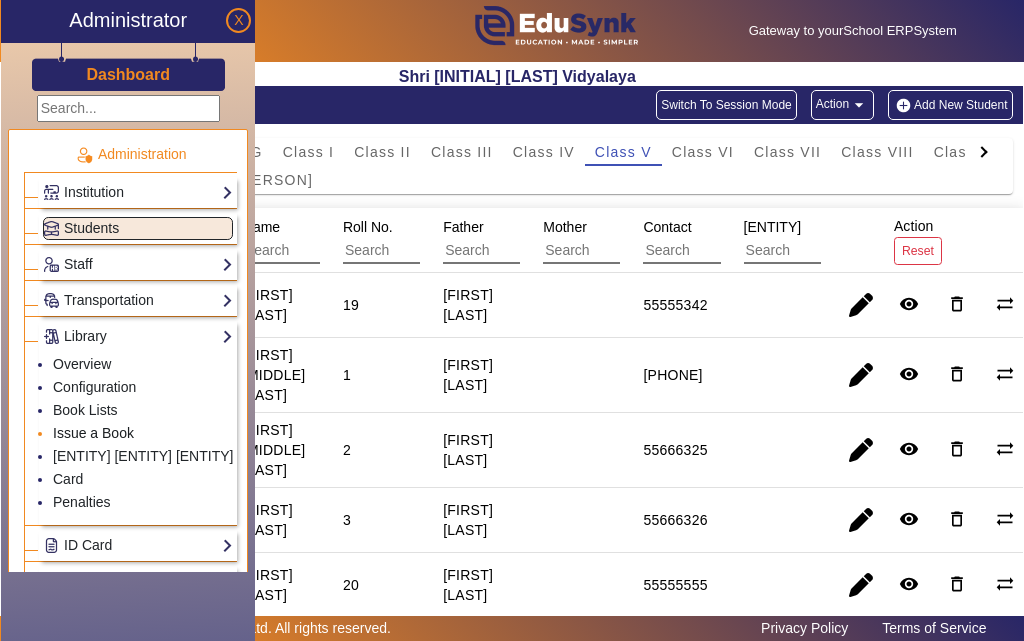 click on "Issue a Book" 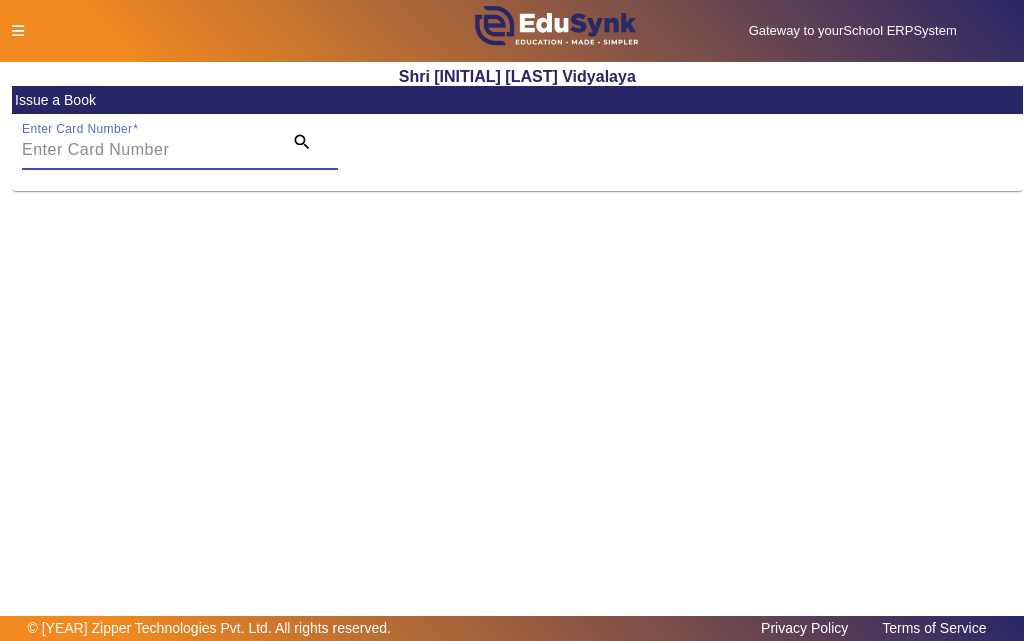 paste on "11660" 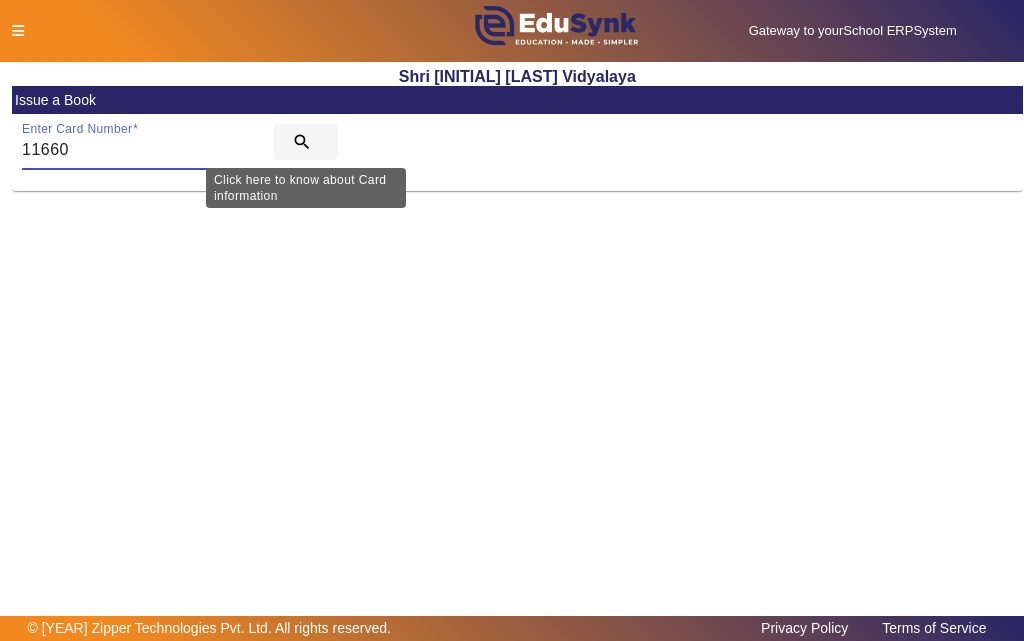 type on "11660" 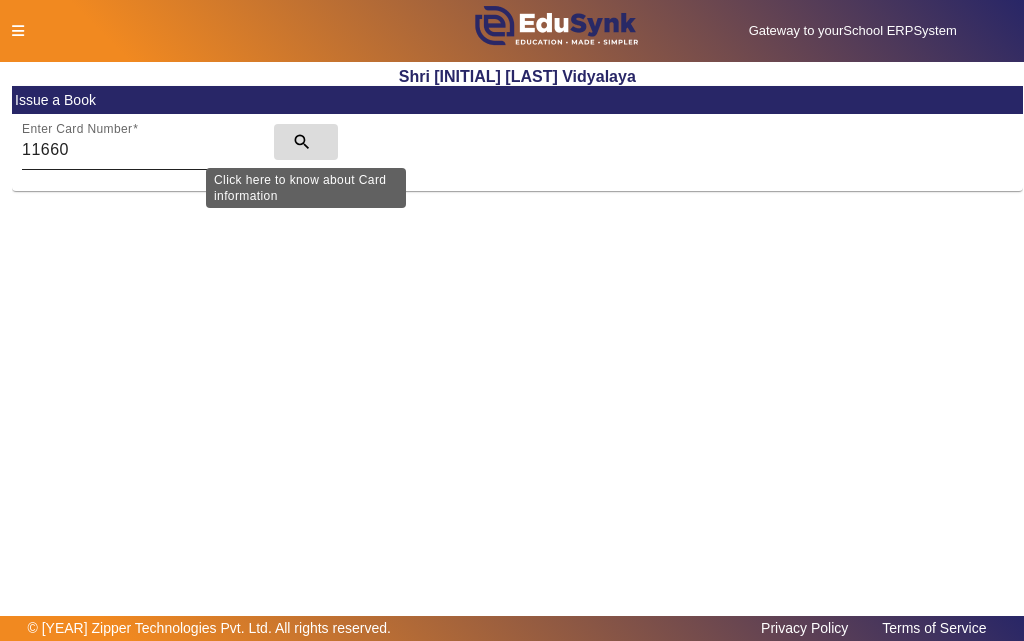 click on "search" 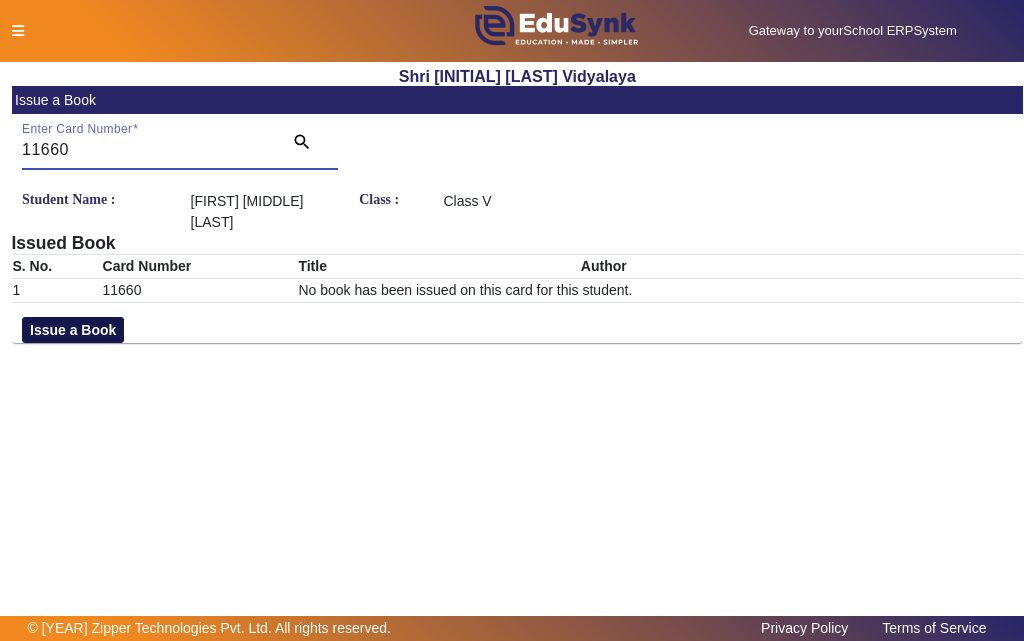 click on "Issue a Book" 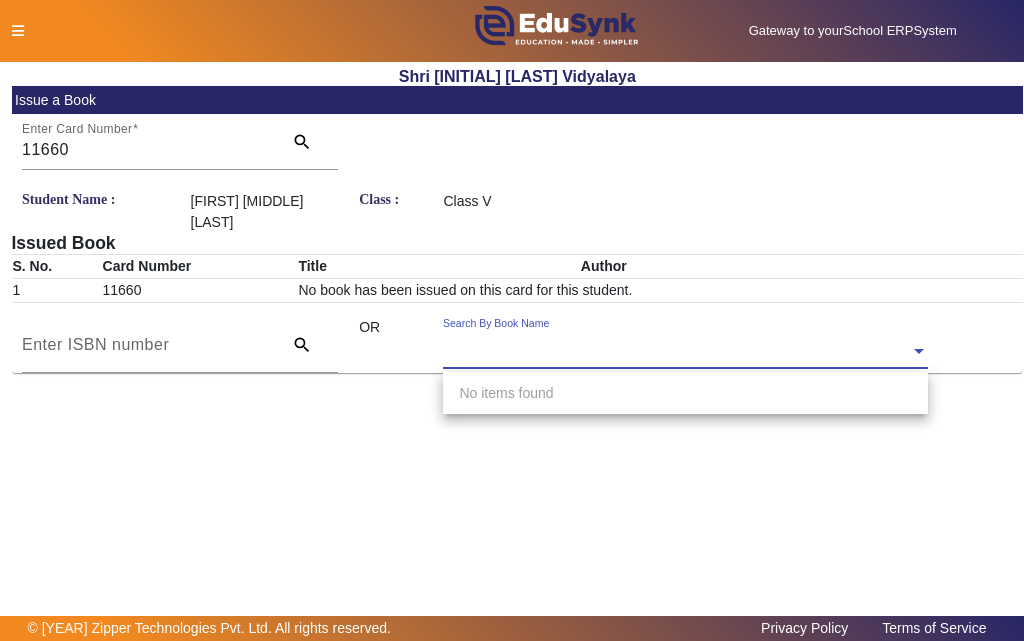 click 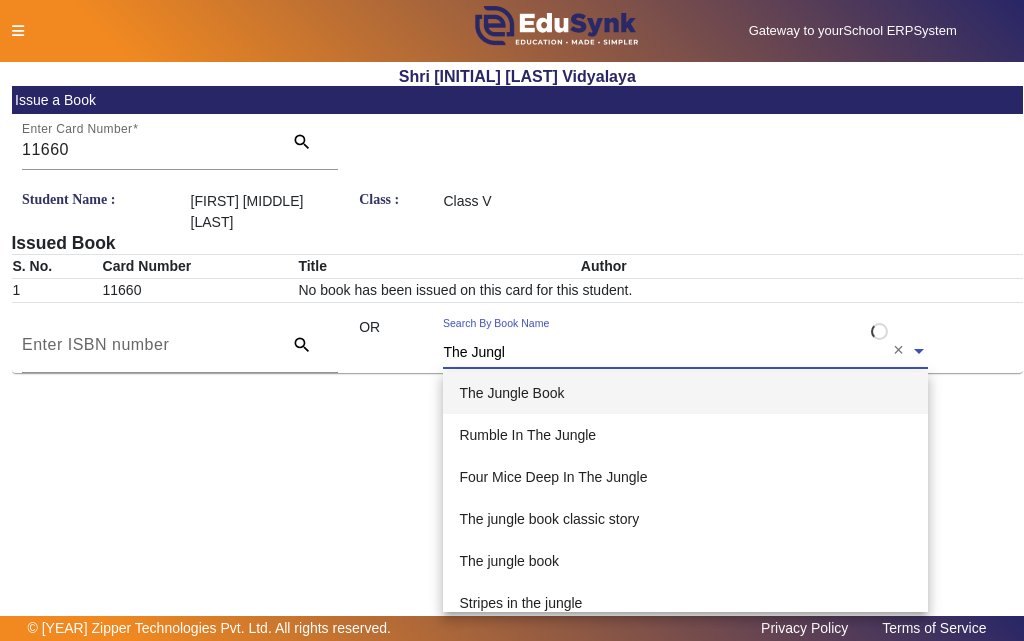 type on "The Jungle" 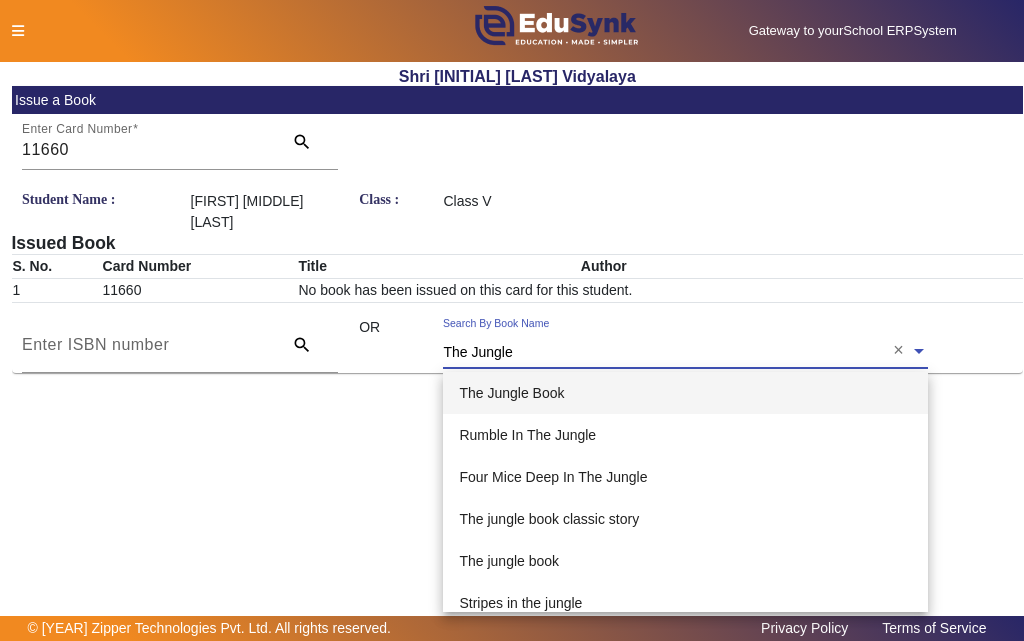 click on "The Jungle Book" at bounding box center (511, 393) 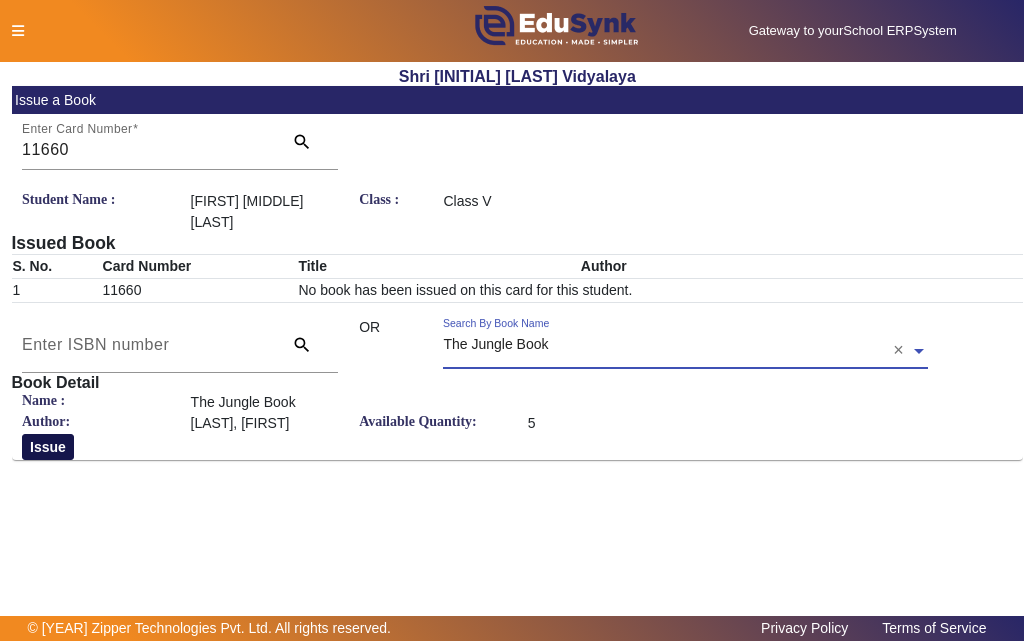 click on "Issue" 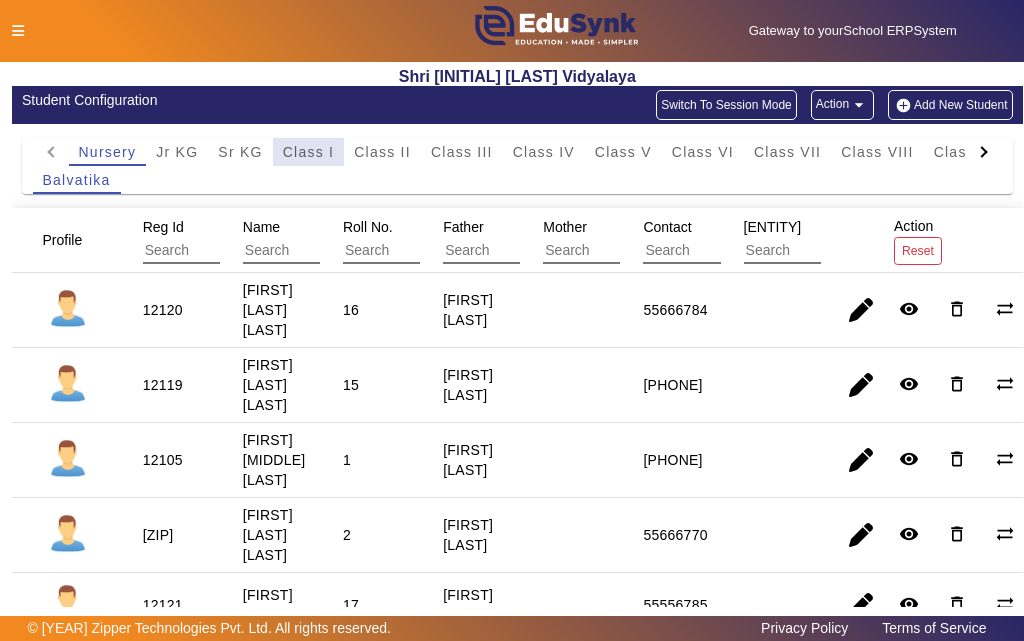 click on "Class I" at bounding box center (309, 152) 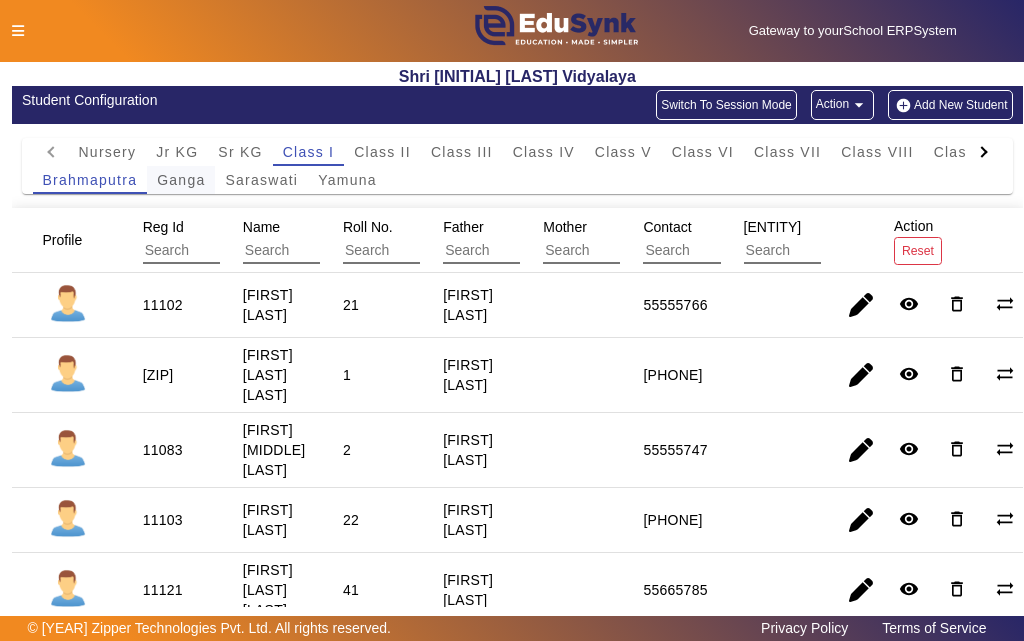 click on "Ganga" at bounding box center (181, 180) 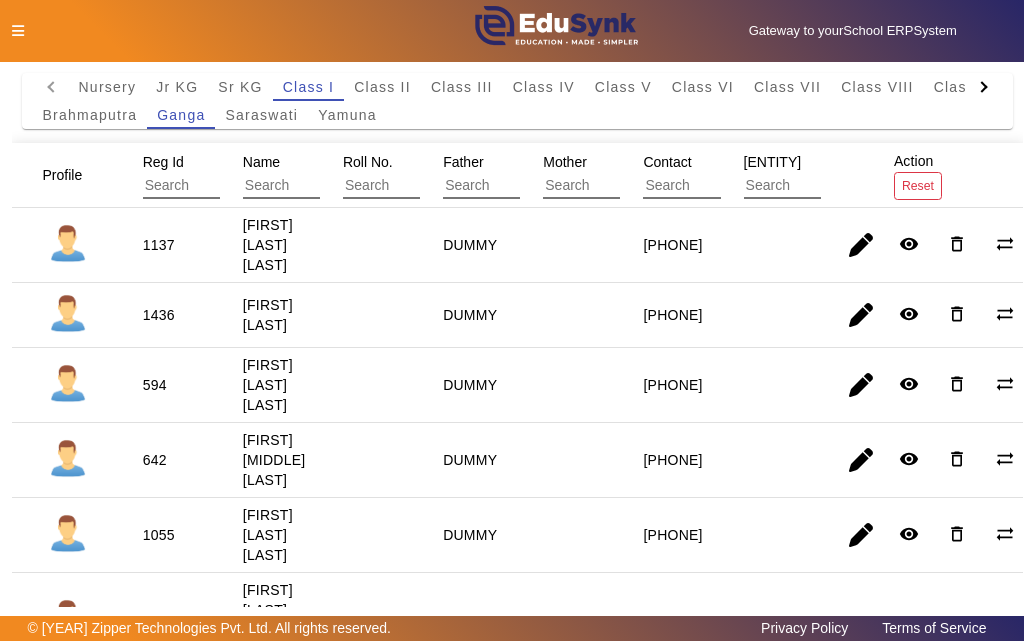 scroll, scrollTop: 0, scrollLeft: 0, axis: both 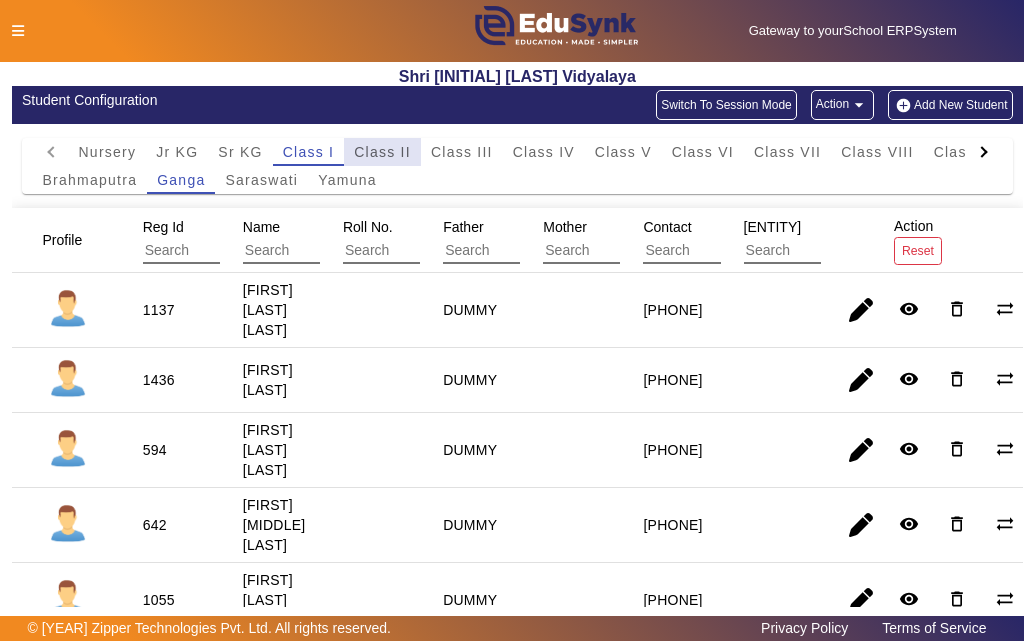click on "Class II" at bounding box center [382, 152] 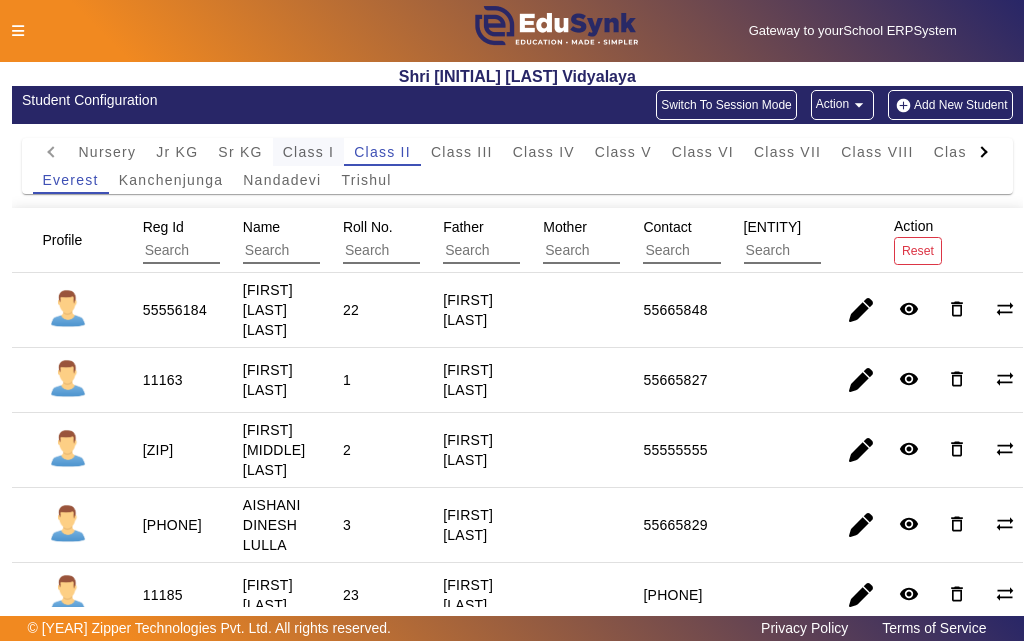click on "Class I" at bounding box center (309, 152) 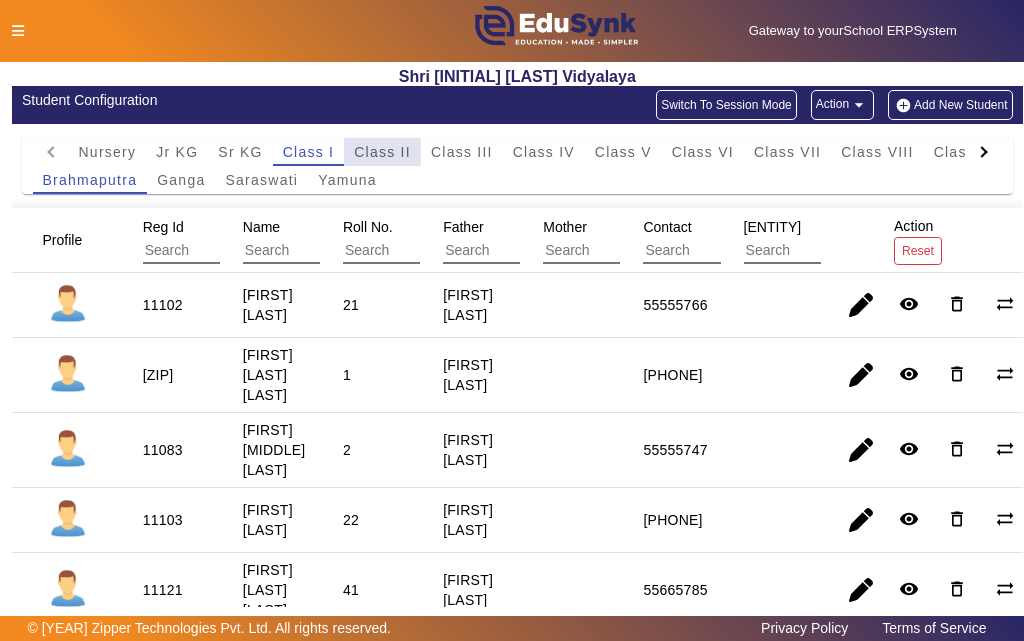 click on "Class II" at bounding box center [382, 152] 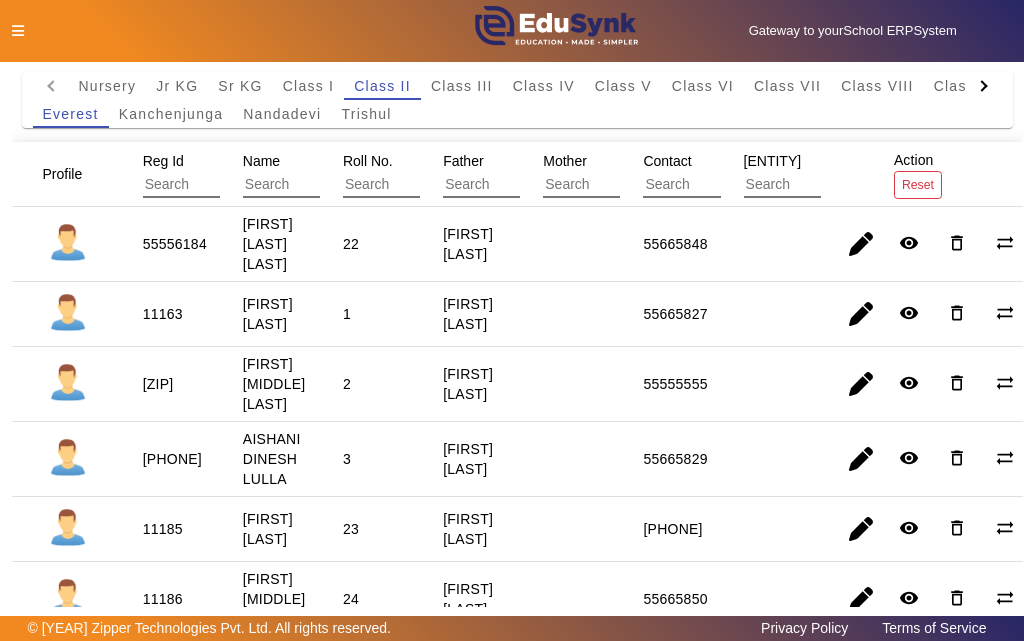 scroll, scrollTop: 0, scrollLeft: 0, axis: both 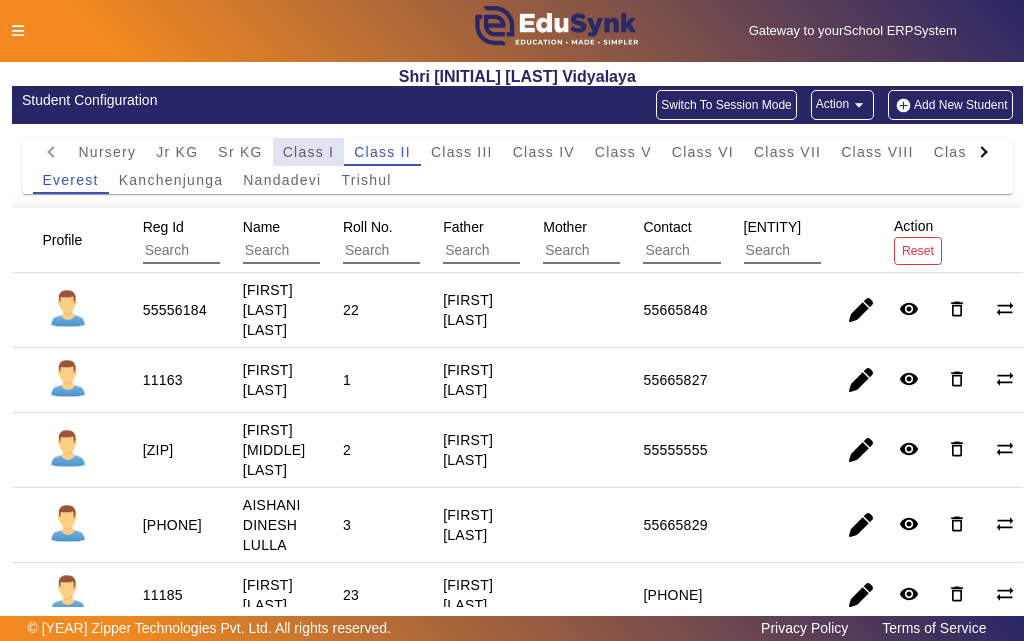 click on "Class I" at bounding box center (309, 152) 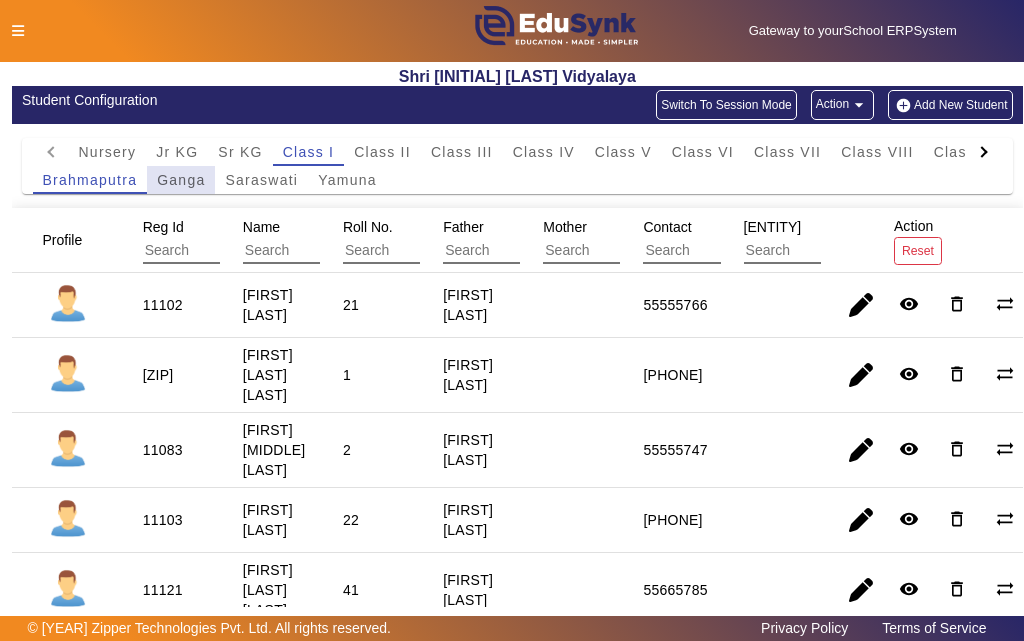 click on "Ganga" at bounding box center (181, 180) 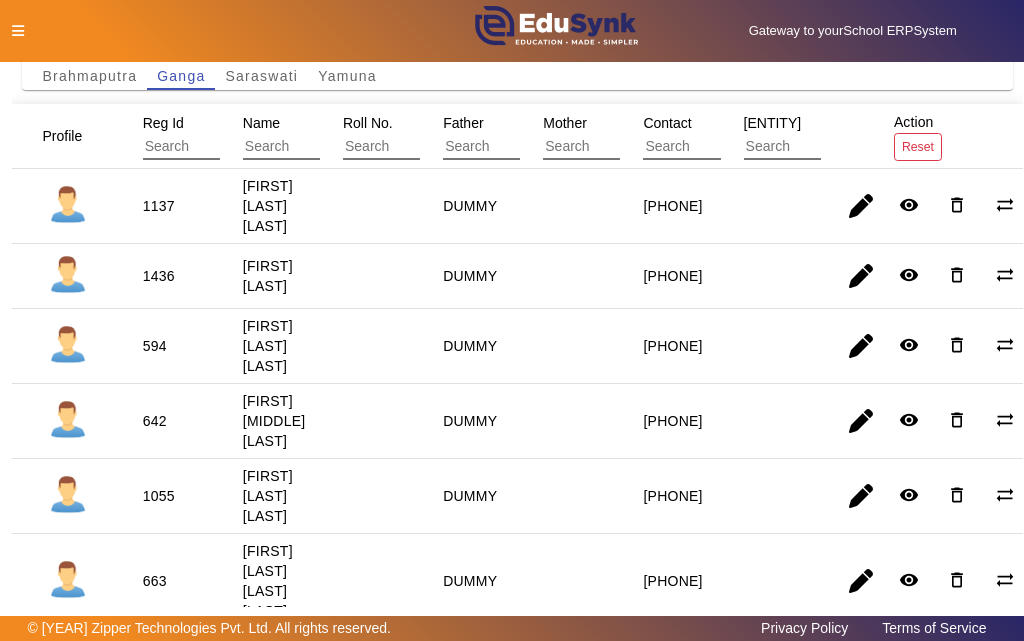 scroll, scrollTop: 0, scrollLeft: 0, axis: both 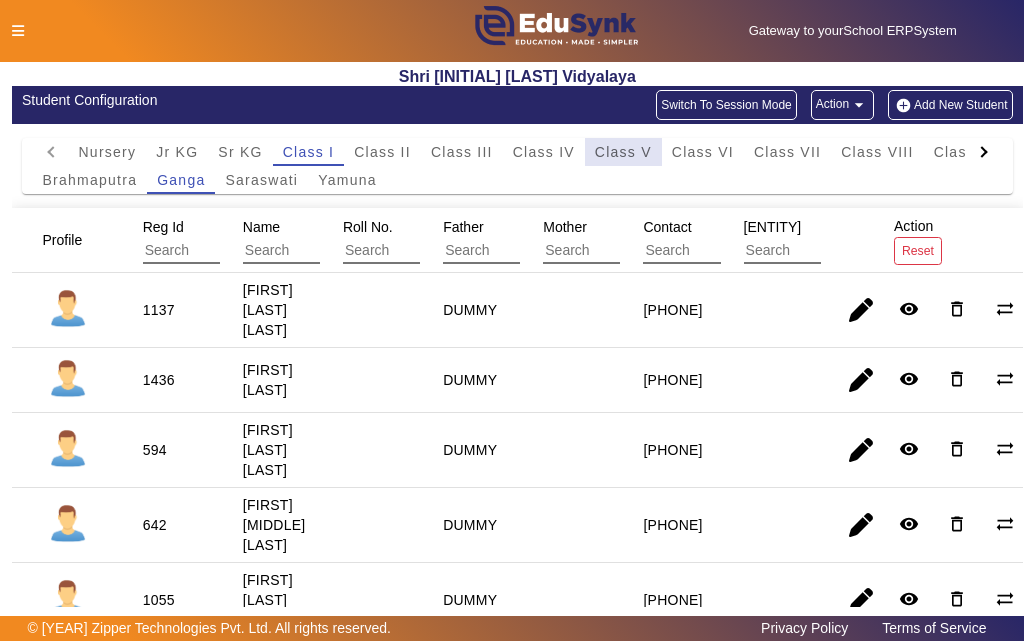 click on "Class V" at bounding box center [623, 152] 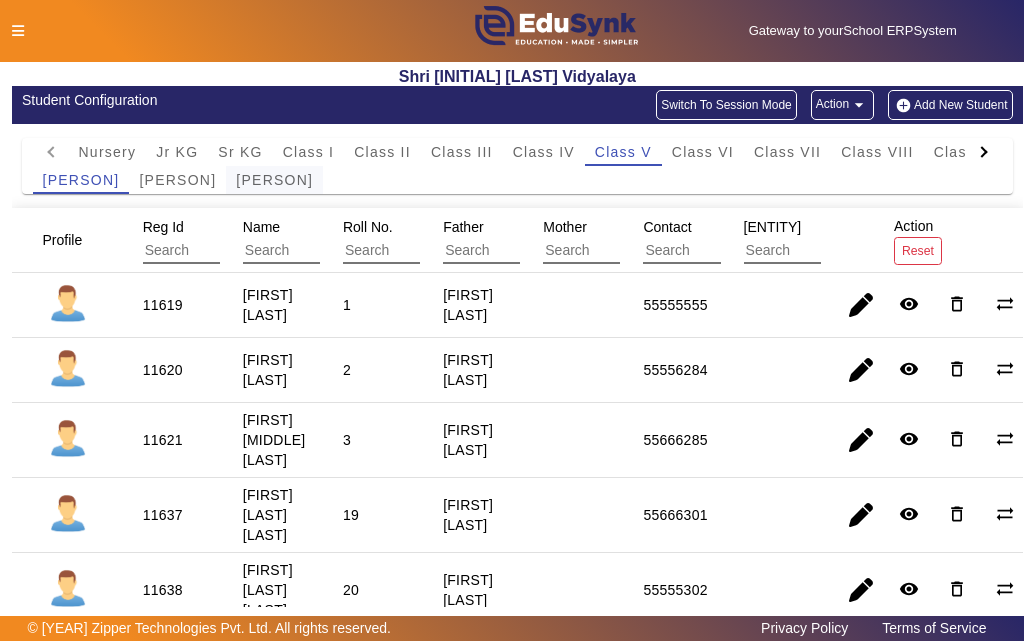 click on "[PERSON]" at bounding box center (274, 180) 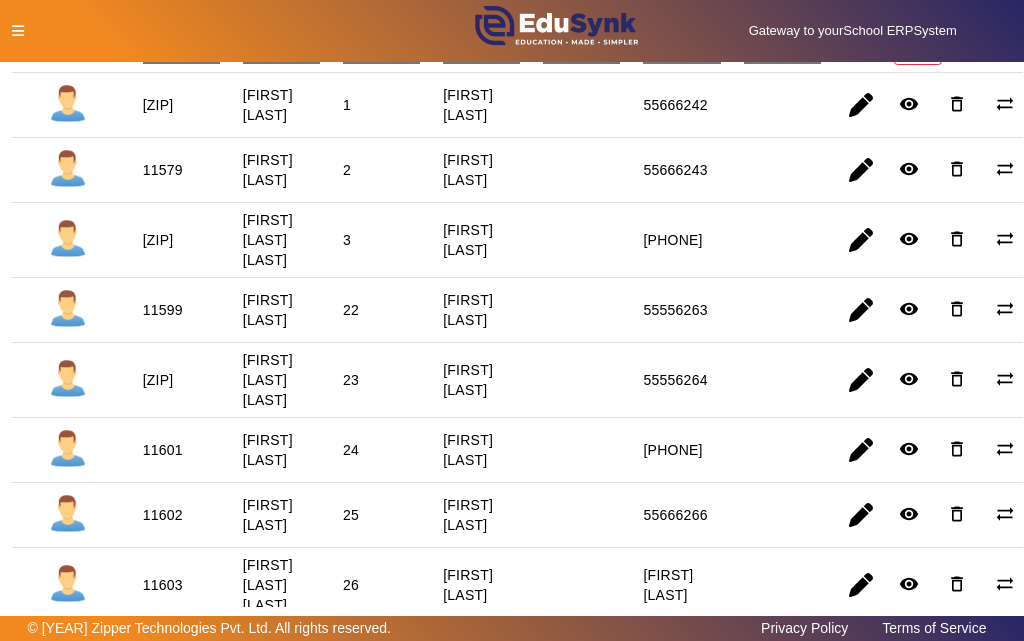 scroll, scrollTop: 0, scrollLeft: 0, axis: both 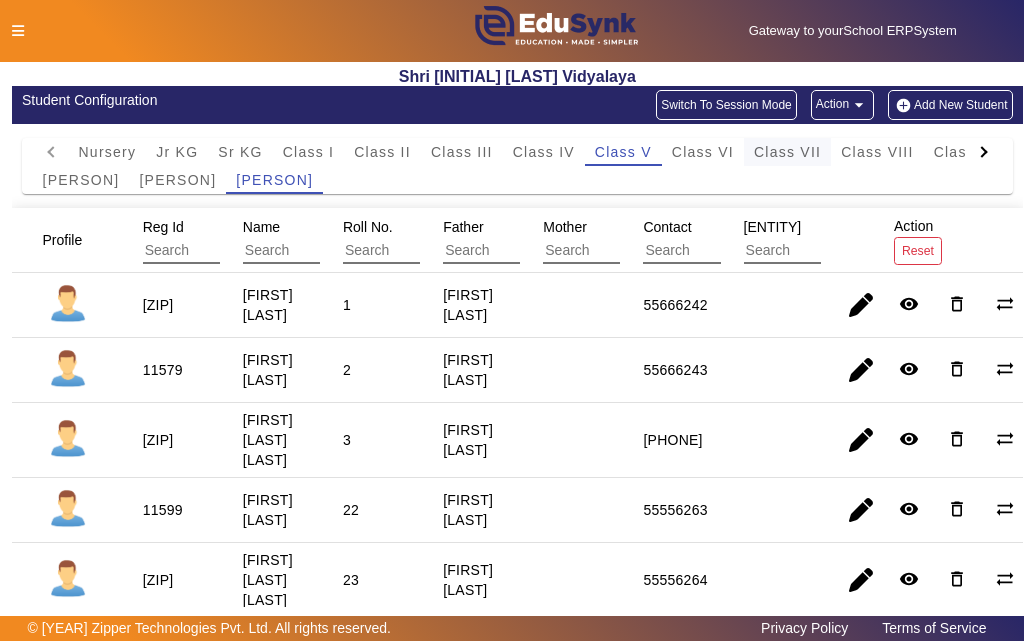 click on "Class VII" at bounding box center [787, 152] 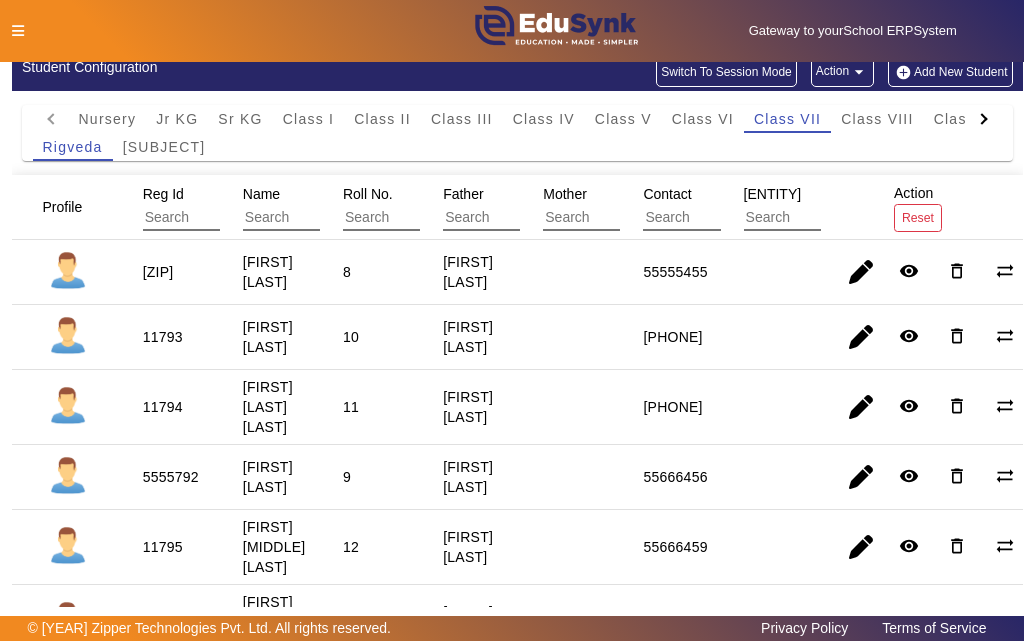 scroll, scrollTop: 0, scrollLeft: 0, axis: both 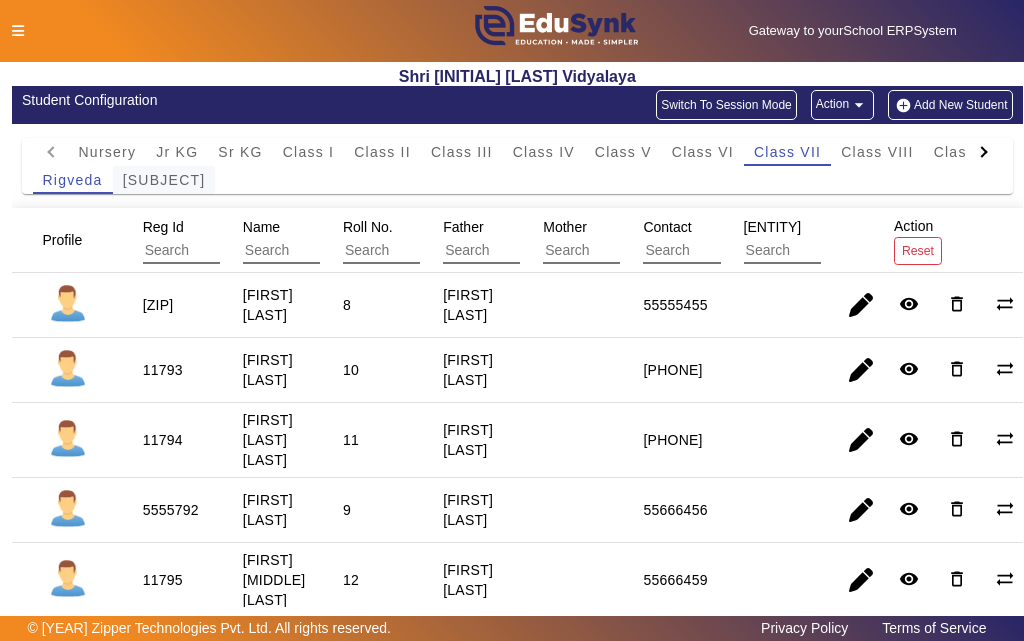 click on "[SUBJECT]" at bounding box center [164, 180] 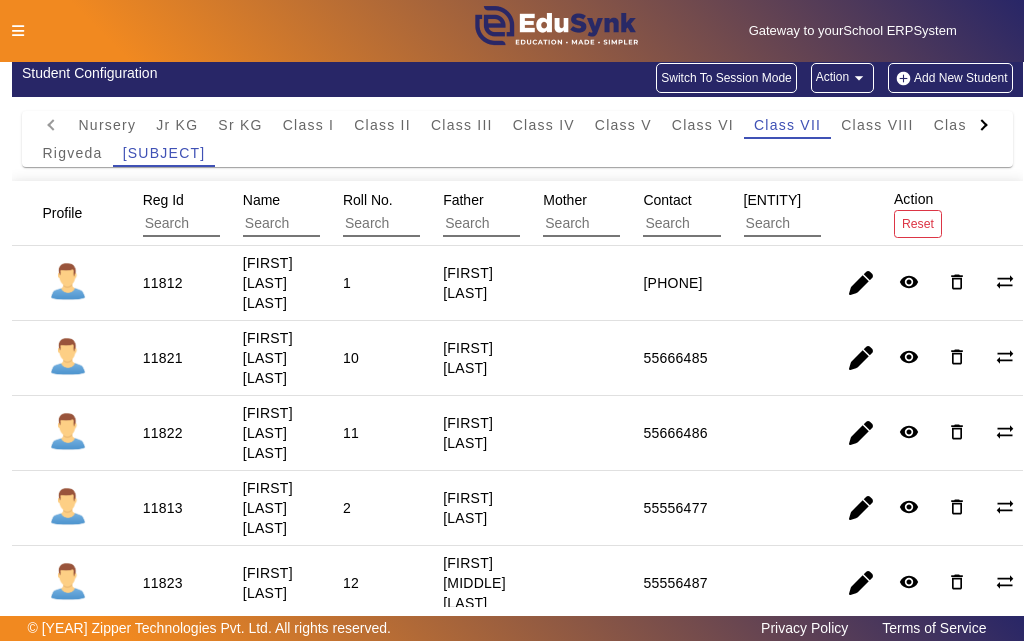 scroll, scrollTop: 0, scrollLeft: 0, axis: both 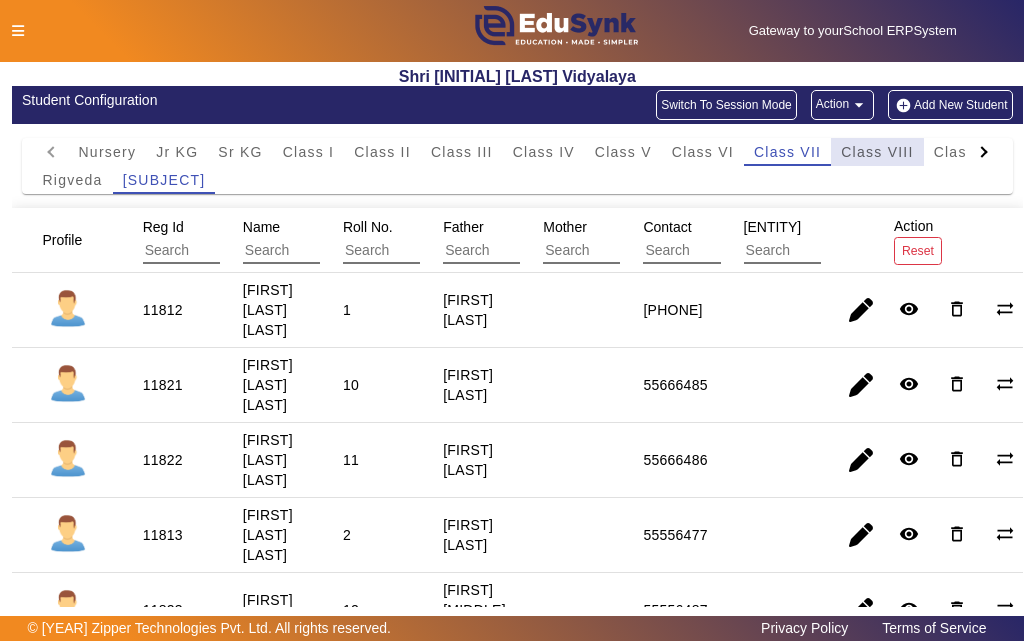 click on "Class VIII" at bounding box center [877, 152] 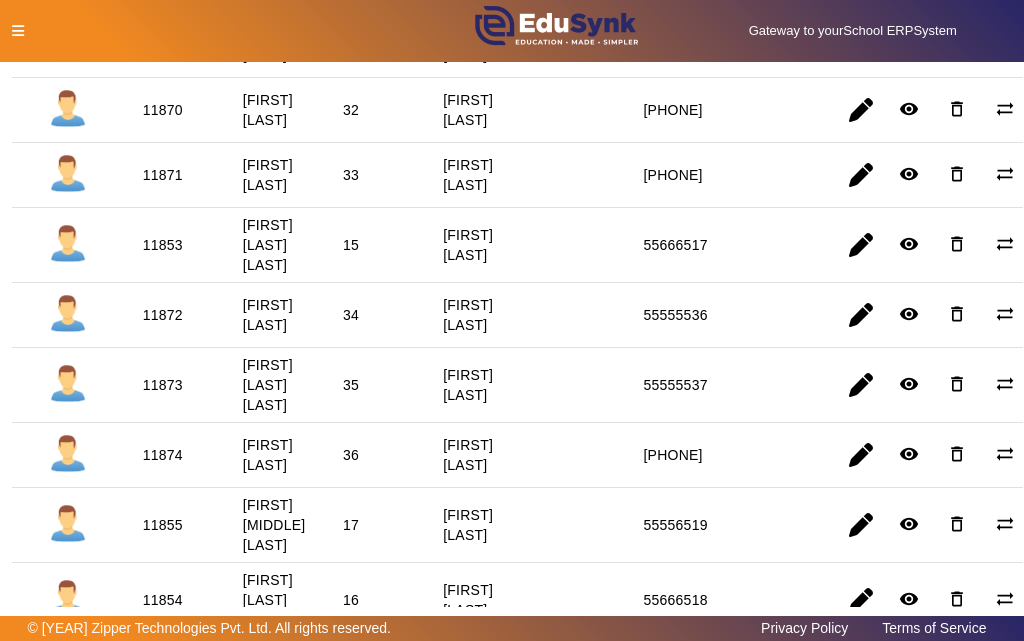 scroll, scrollTop: 2565, scrollLeft: 0, axis: vertical 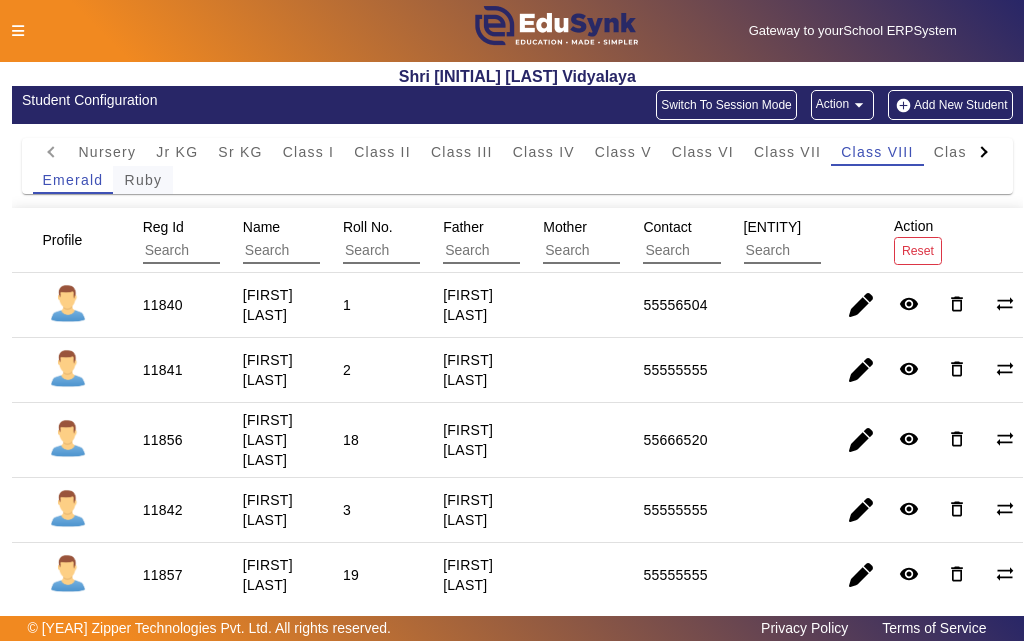 click on "Ruby" at bounding box center [144, 180] 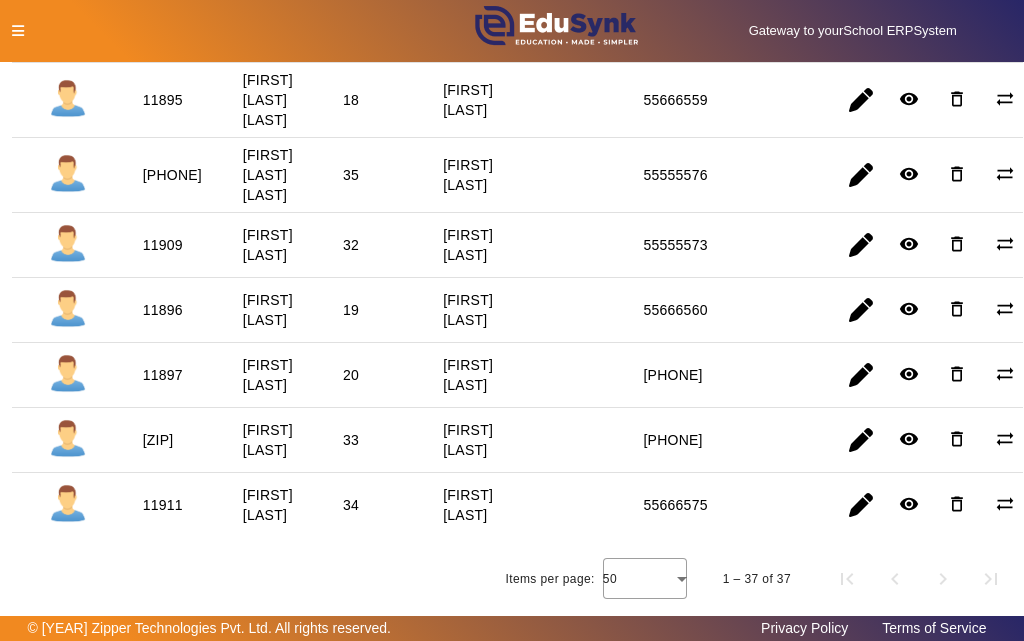 scroll, scrollTop: 2540, scrollLeft: 0, axis: vertical 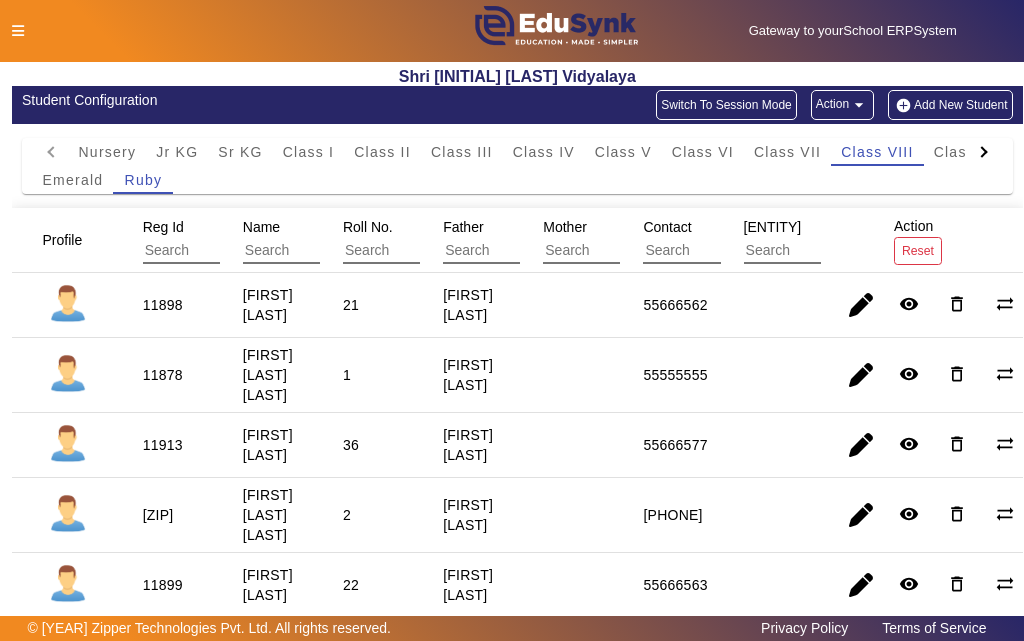 click 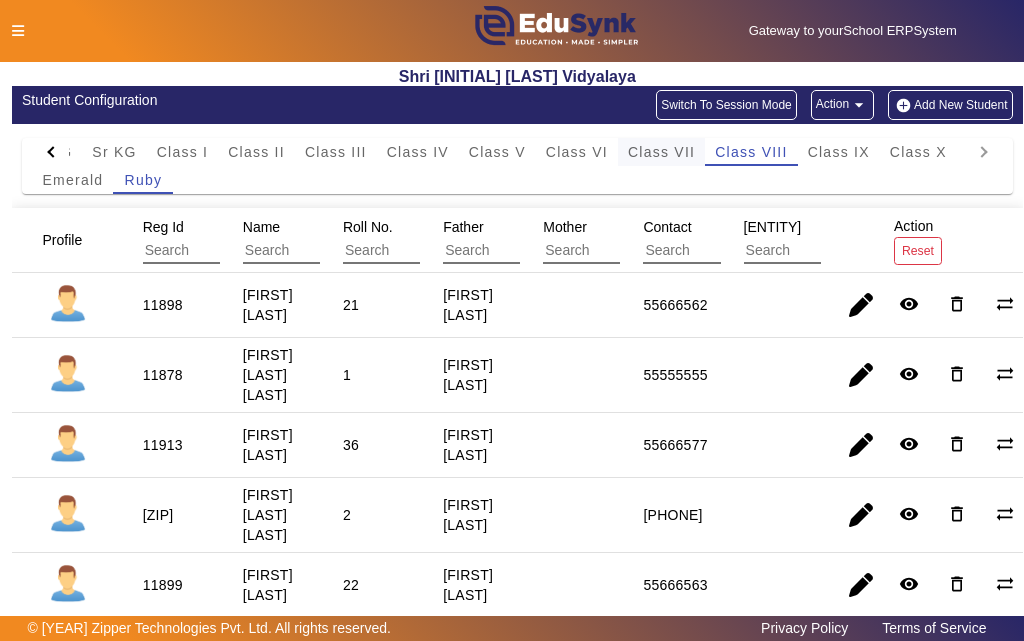 click on "Class VII" at bounding box center [661, 152] 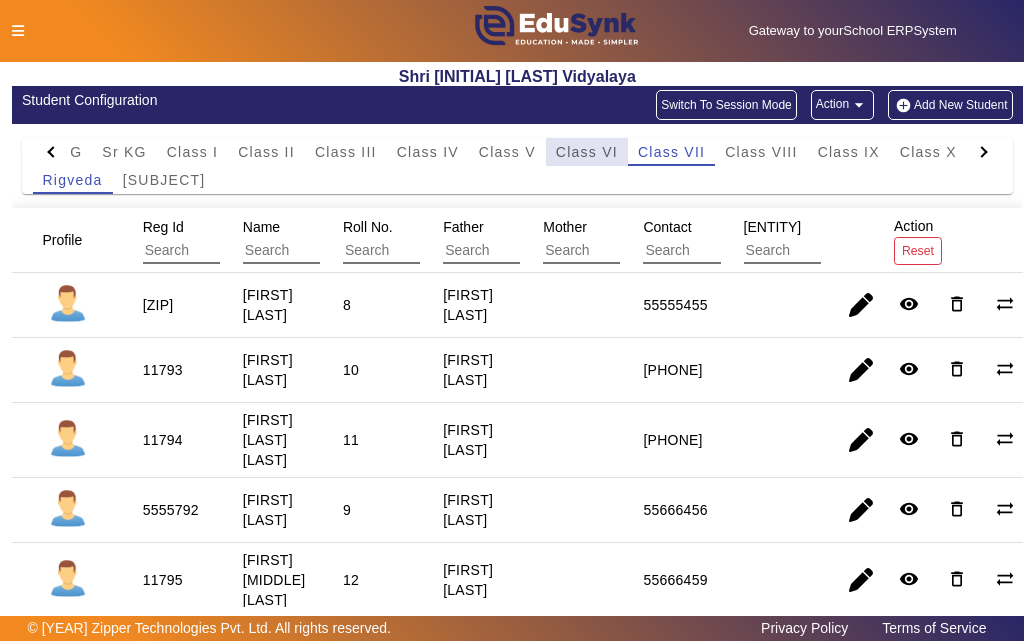 click on "Class VI" at bounding box center (587, 152) 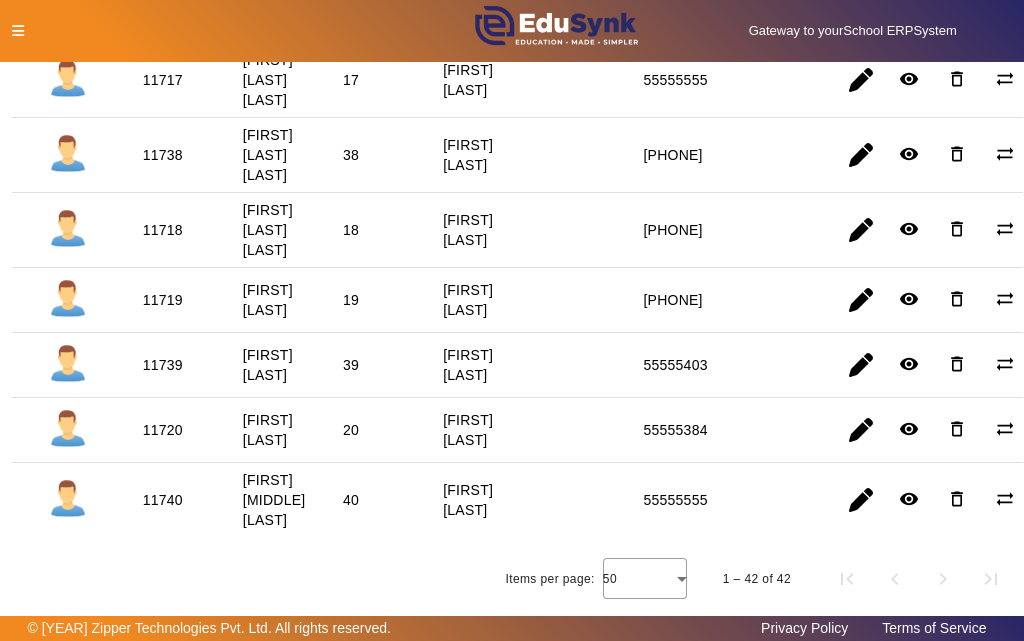 scroll, scrollTop: 2895, scrollLeft: 0, axis: vertical 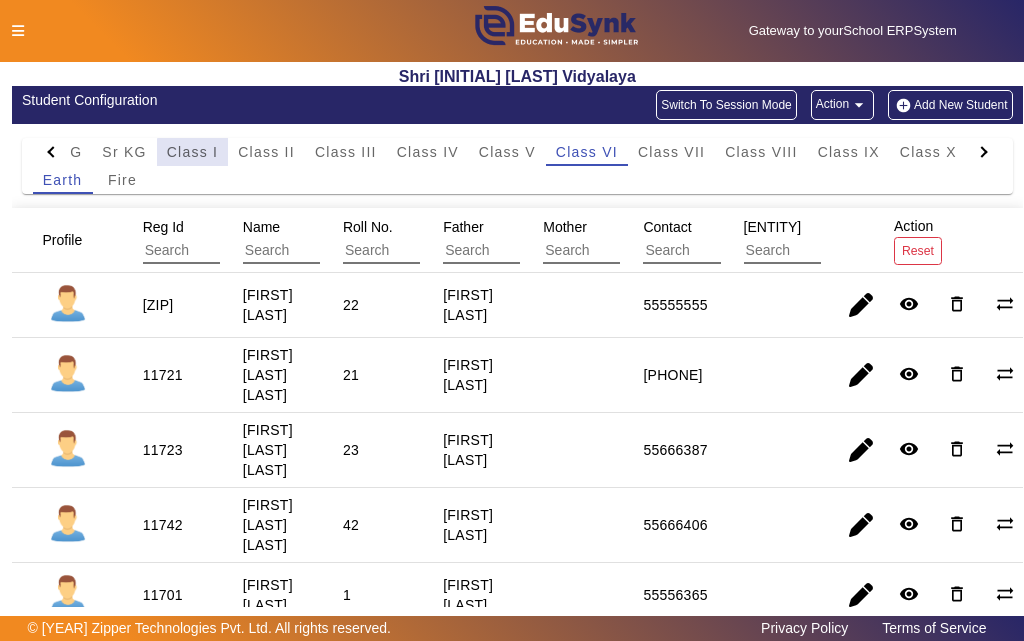 click on "Class I" at bounding box center (193, 152) 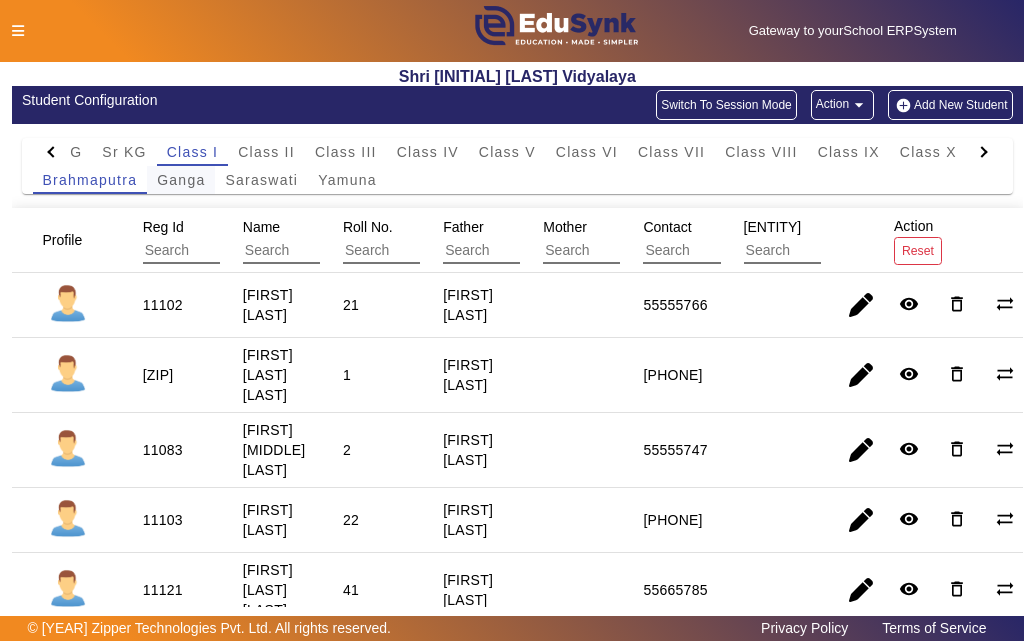 click on "Ganga" at bounding box center [181, 180] 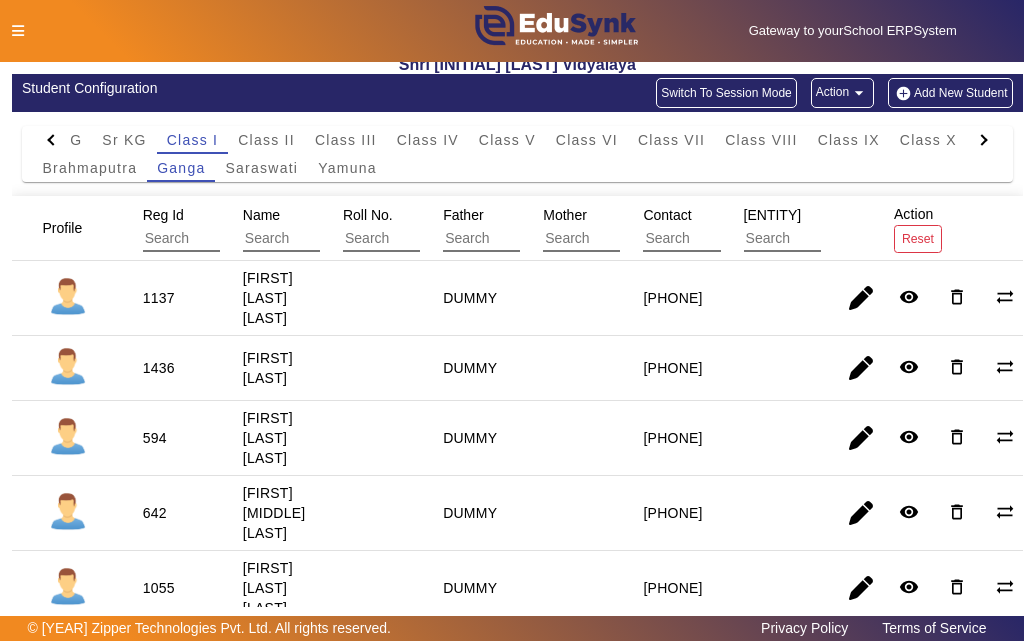 scroll, scrollTop: 0, scrollLeft: 0, axis: both 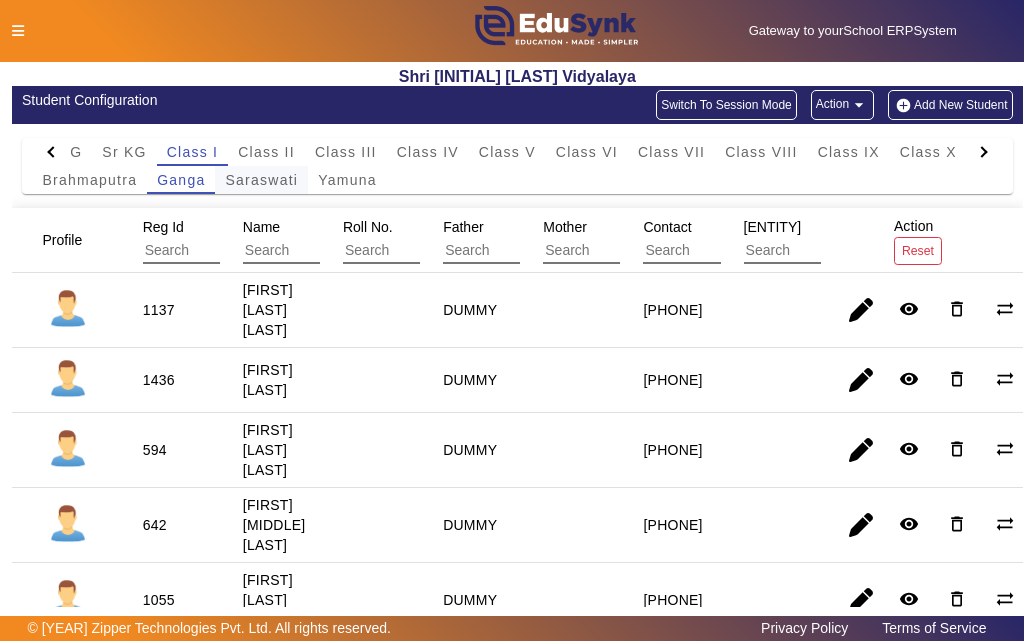 click on "Saraswati" at bounding box center (261, 180) 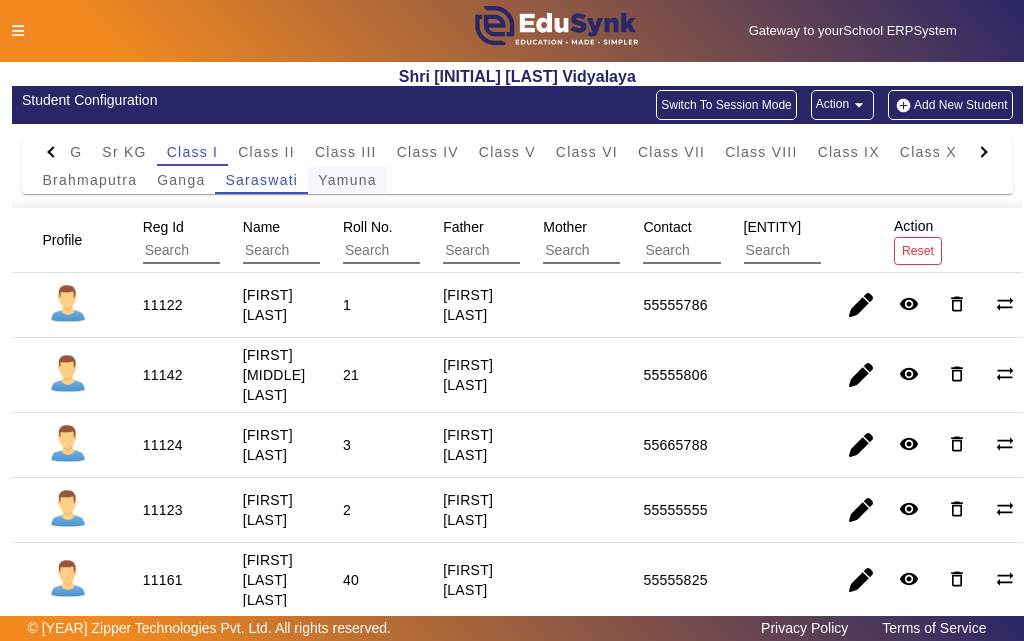 click on "Yamuna" at bounding box center [347, 180] 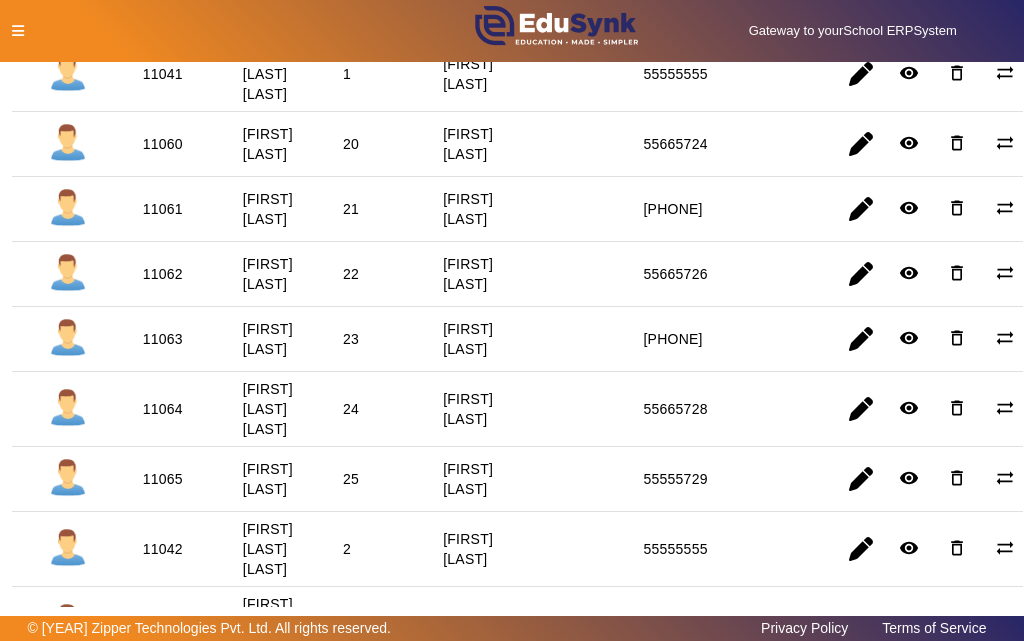scroll, scrollTop: 300, scrollLeft: 0, axis: vertical 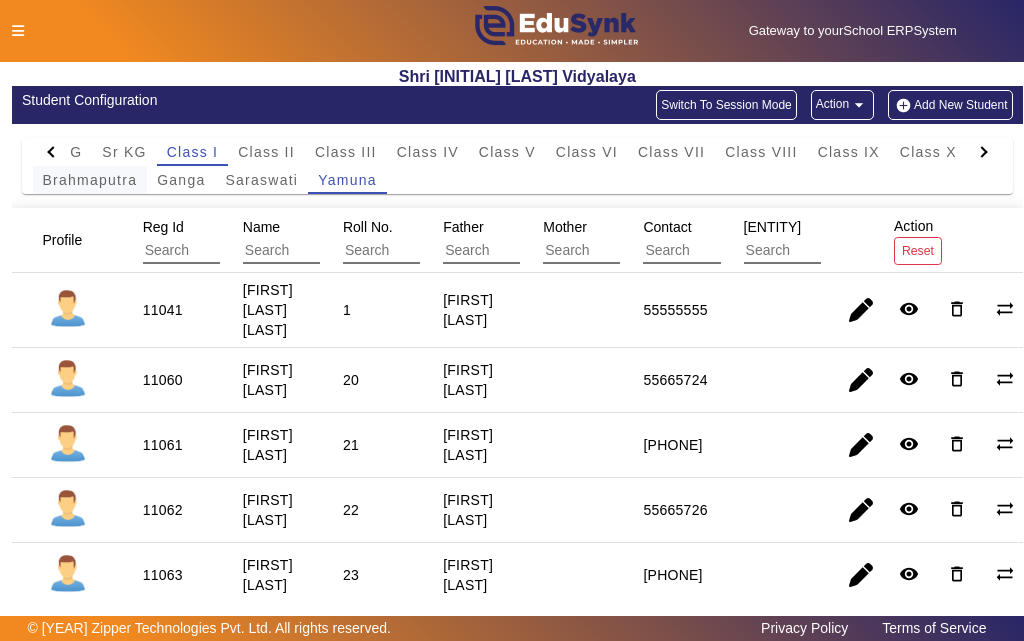 click on "Brahmaputra" at bounding box center (90, 180) 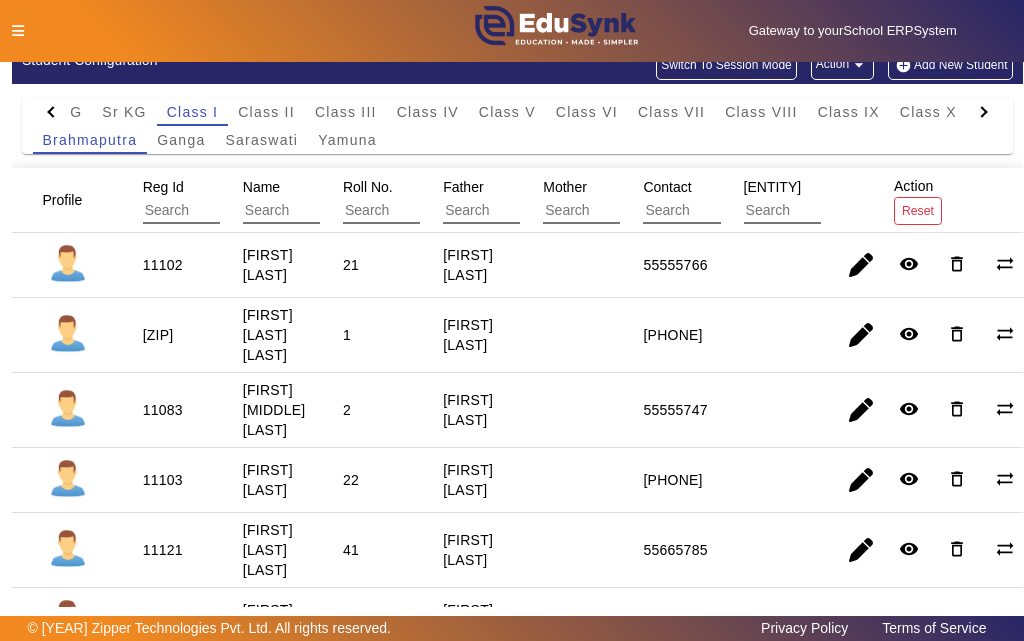 scroll, scrollTop: 0, scrollLeft: 0, axis: both 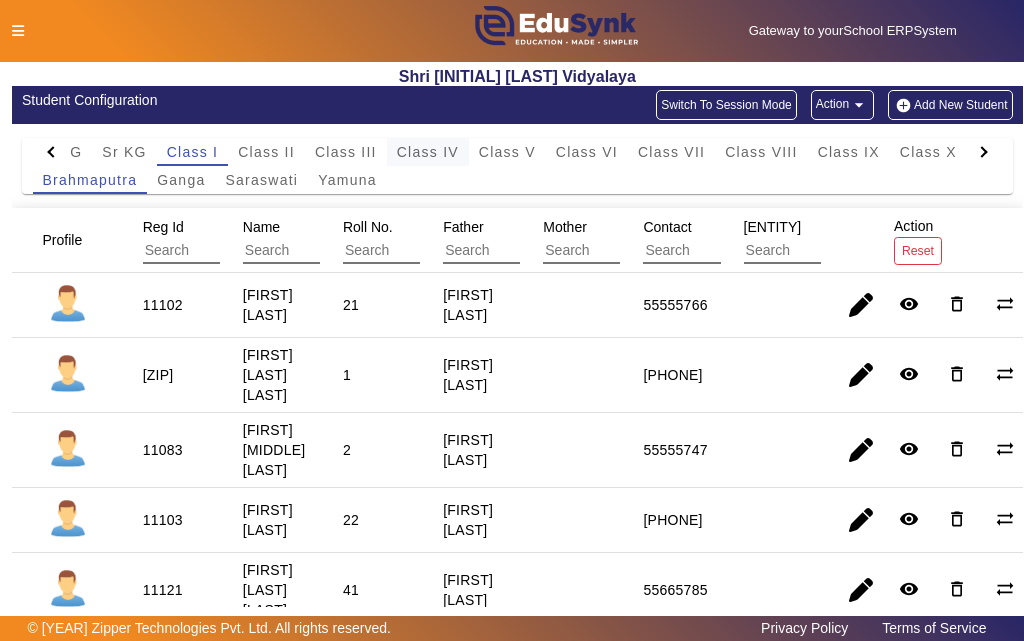 click on "Class IV" at bounding box center (428, 152) 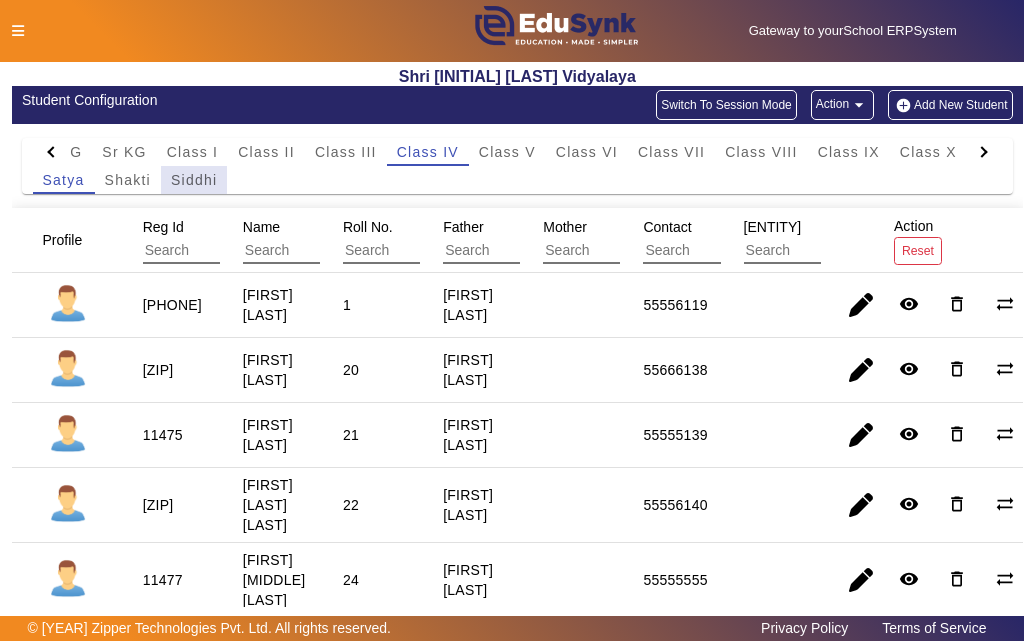 click on "Siddhi" at bounding box center (194, 180) 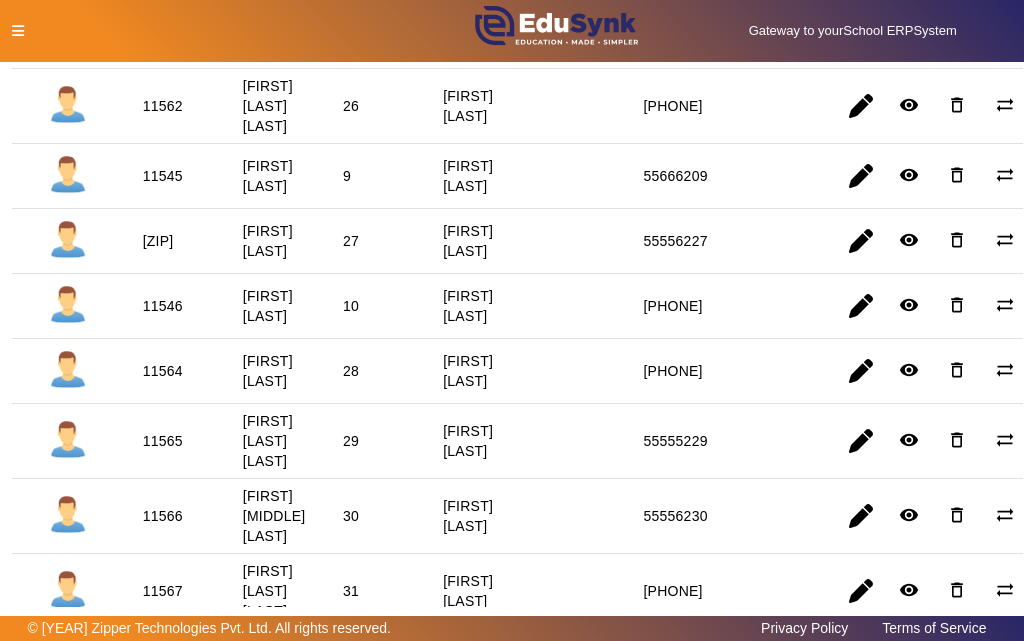 scroll, scrollTop: 1400, scrollLeft: 0, axis: vertical 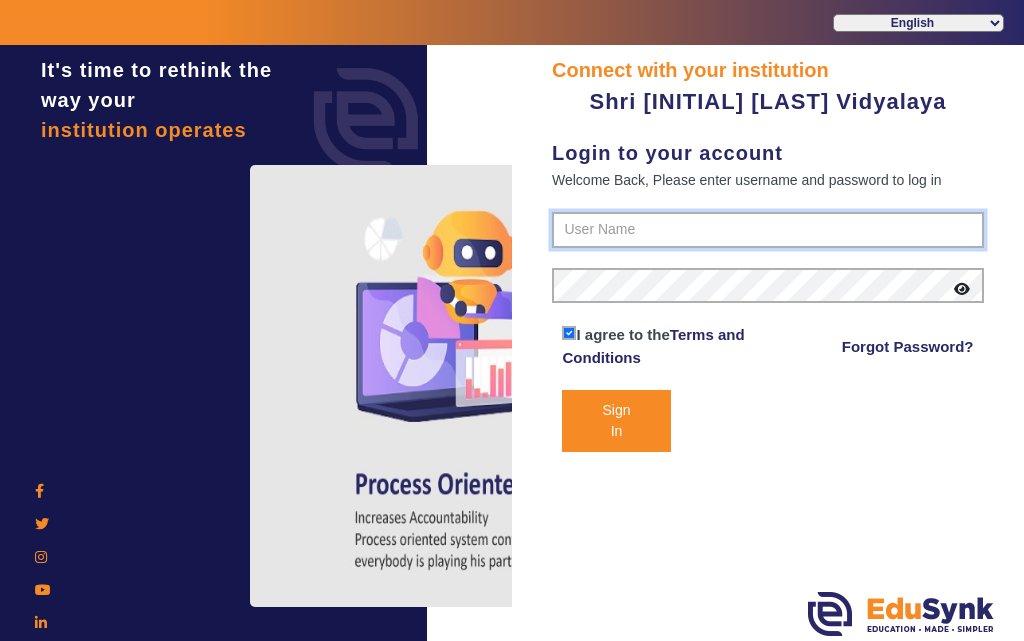 type on "[PHONE]" 